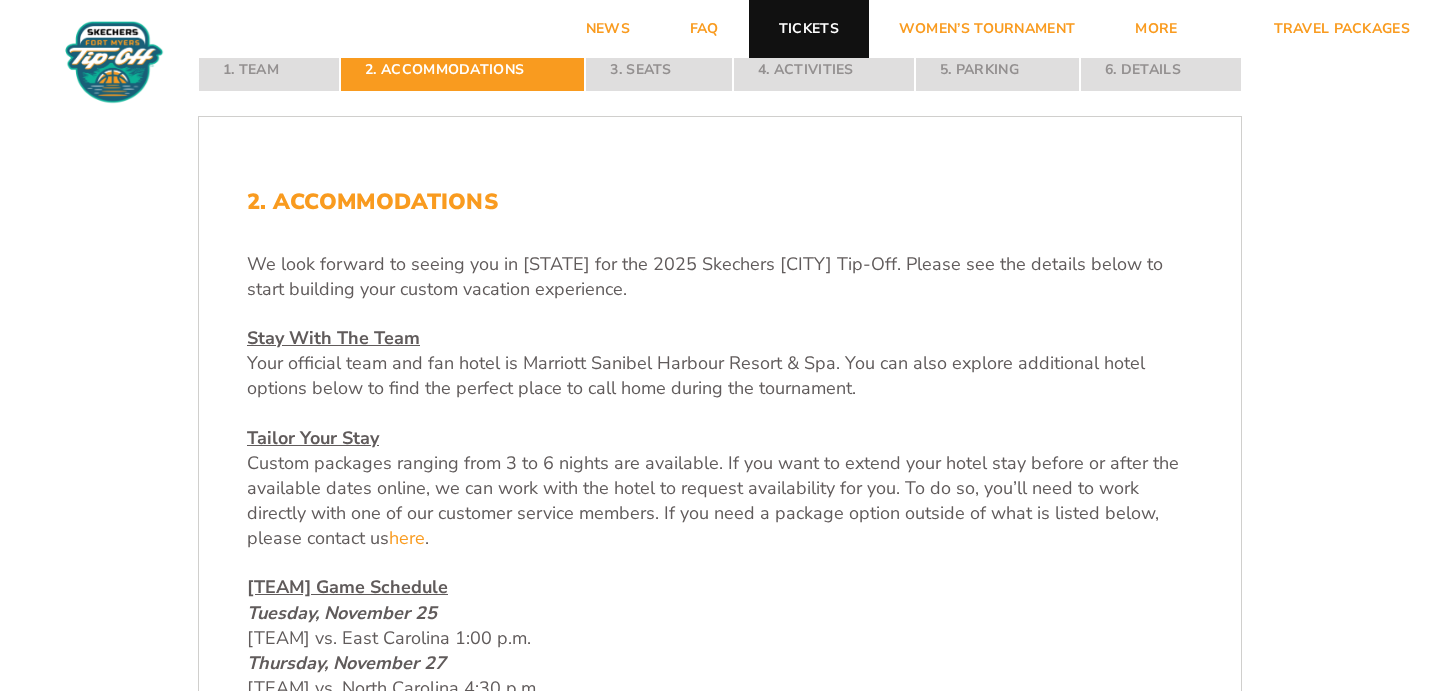 scroll, scrollTop: 0, scrollLeft: 0, axis: both 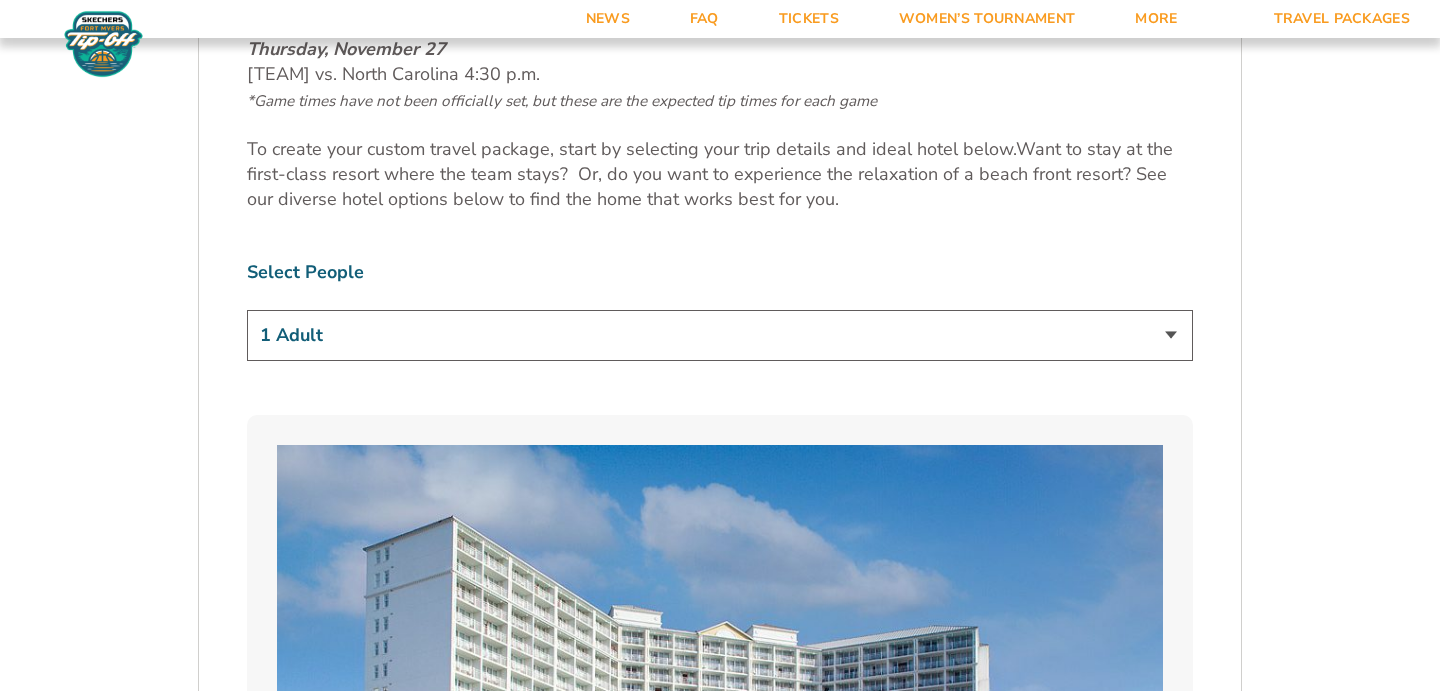click on "1 Adult
2 Adults
3 Adults
4 Adults
2 Adults + 1 Child
2 Adults + 2 Children
2 Adults + 3 Children" at bounding box center (720, 335) 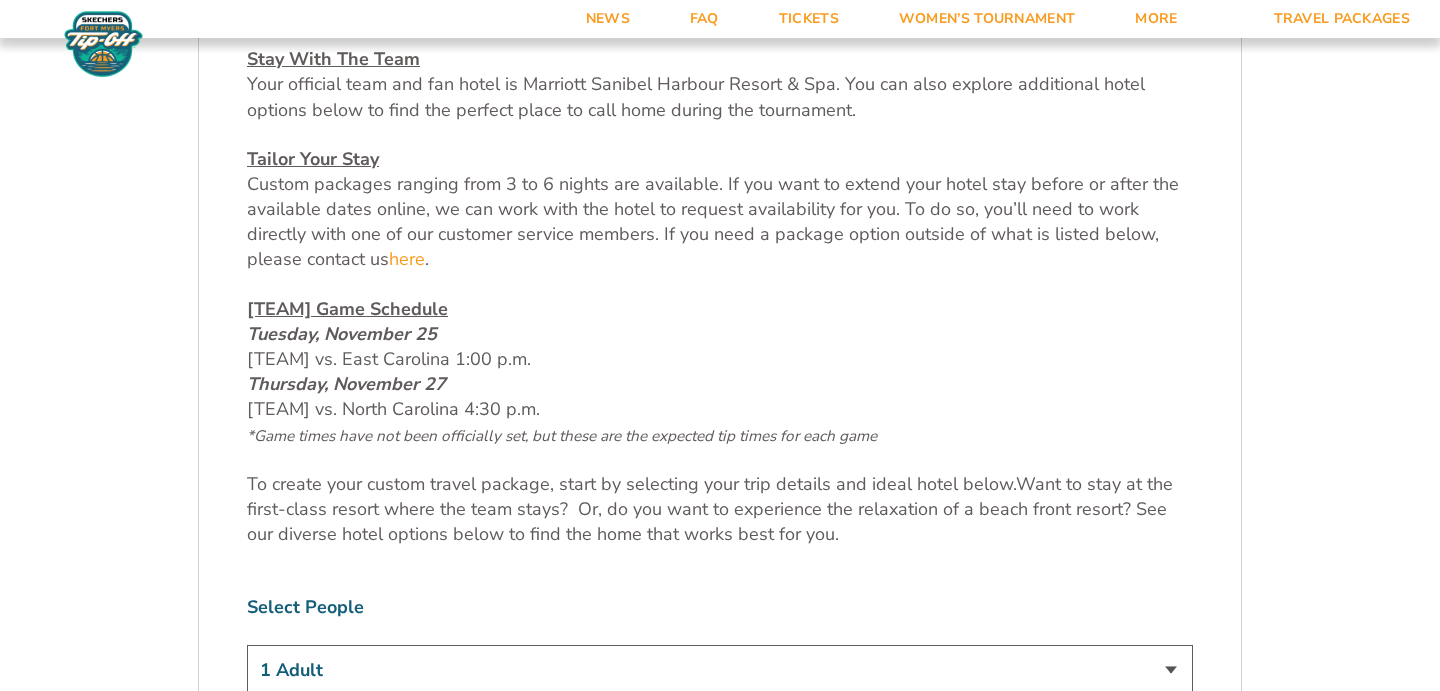 scroll, scrollTop: 285, scrollLeft: 0, axis: vertical 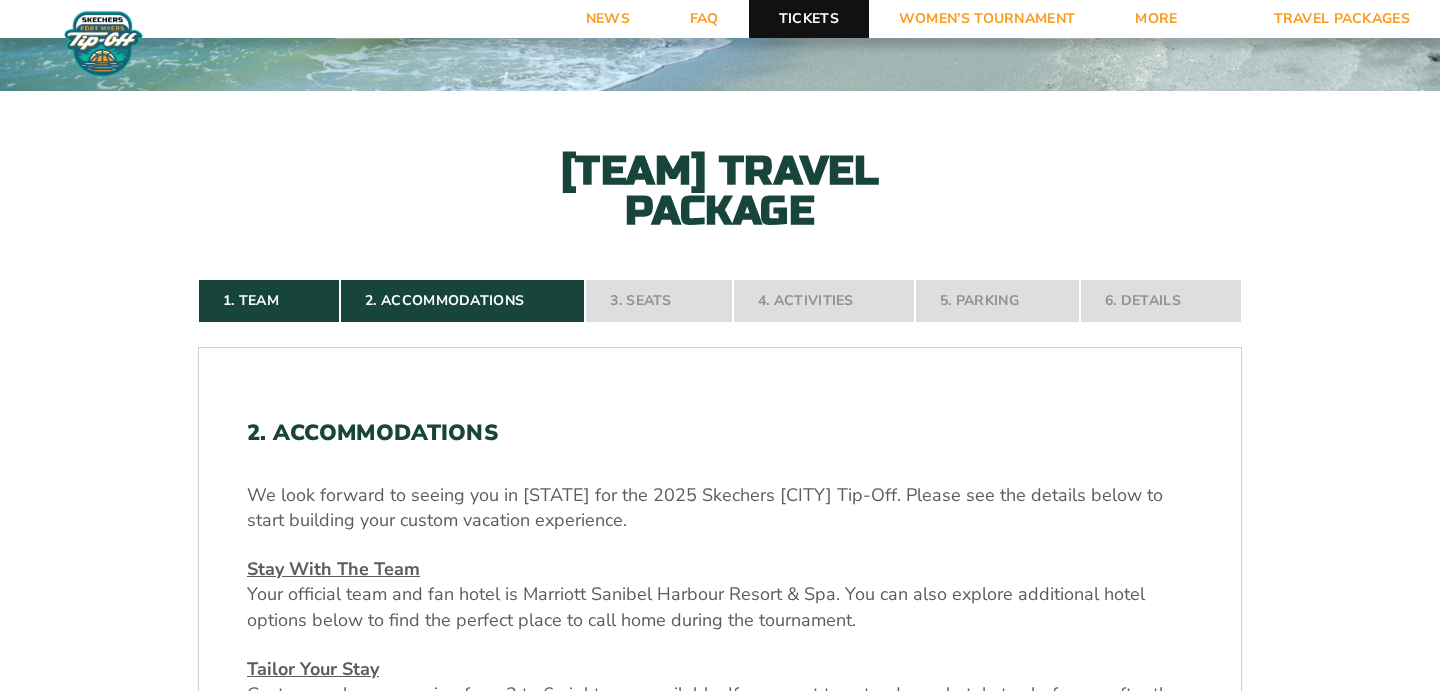 click on "Tickets" at bounding box center (809, 19) 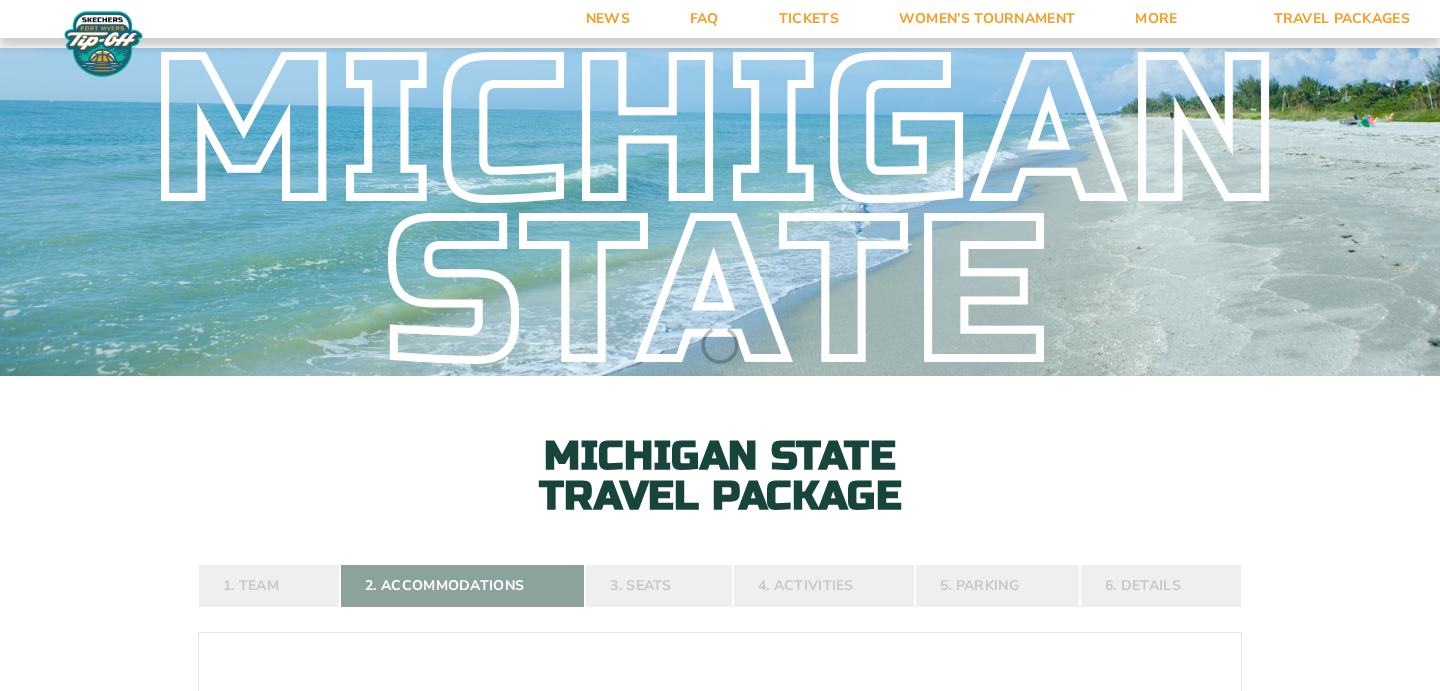 select 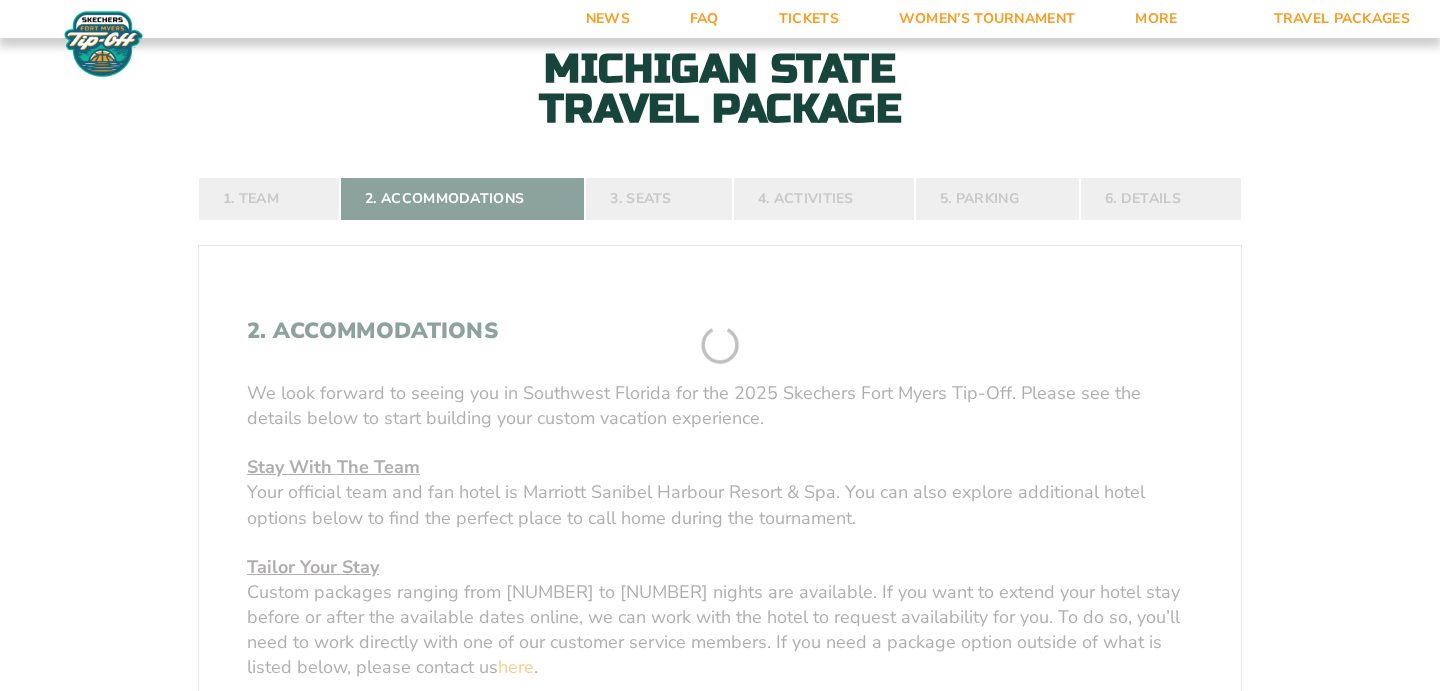 scroll, scrollTop: 0, scrollLeft: 0, axis: both 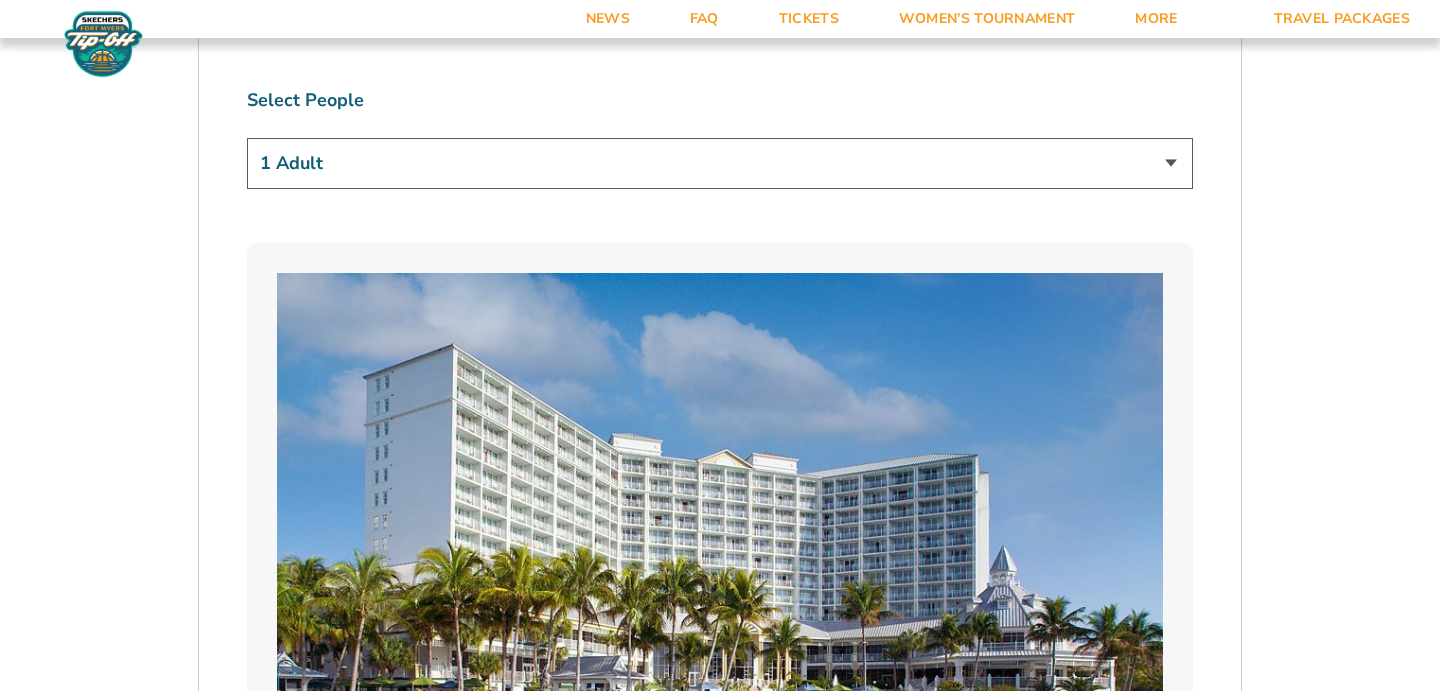 click on "1 Adult
2 Adults
3 Adults
4 Adults
2 Adults + 1 Child
2 Adults + 2 Children
2 Adults + 3 Children" at bounding box center (720, 163) 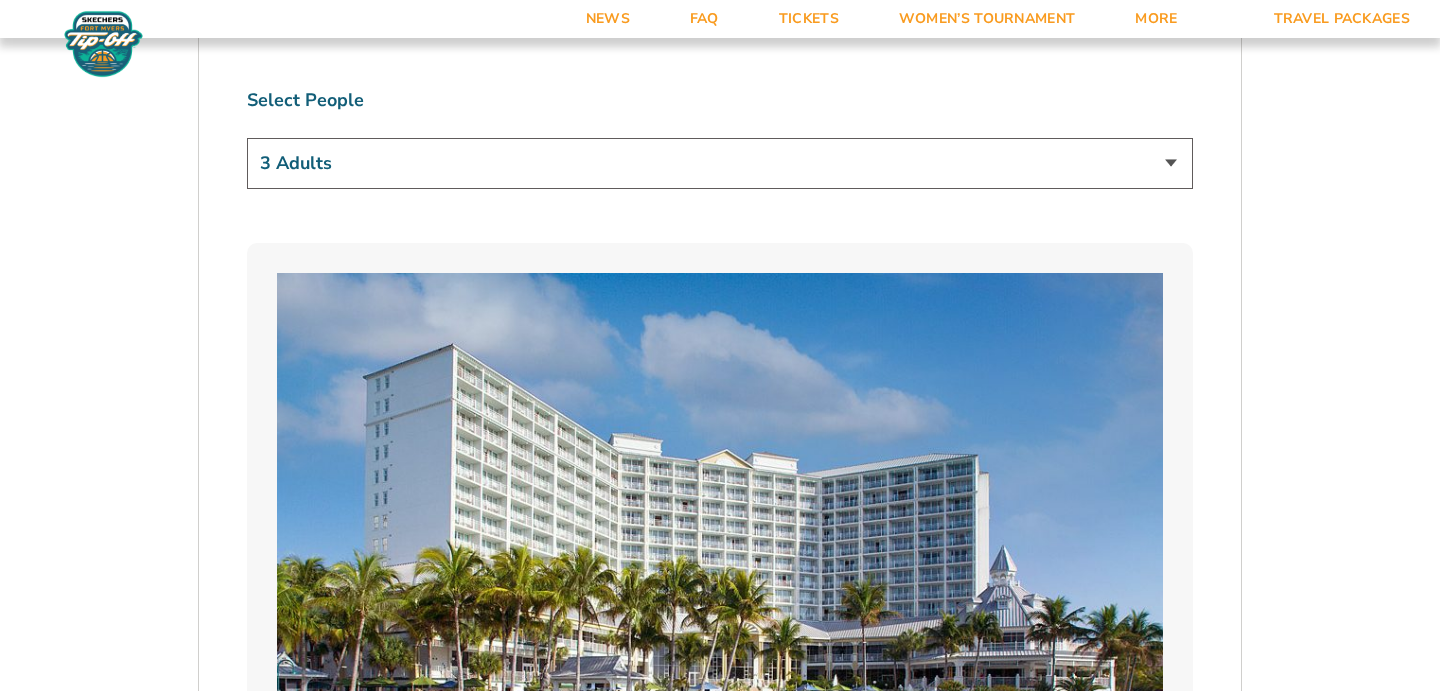 click on "1 Adult
2 Adults
3 Adults
4 Adults
2 Adults + 1 Child
2 Adults + 2 Children
2 Adults + 3 Children" at bounding box center [720, 163] 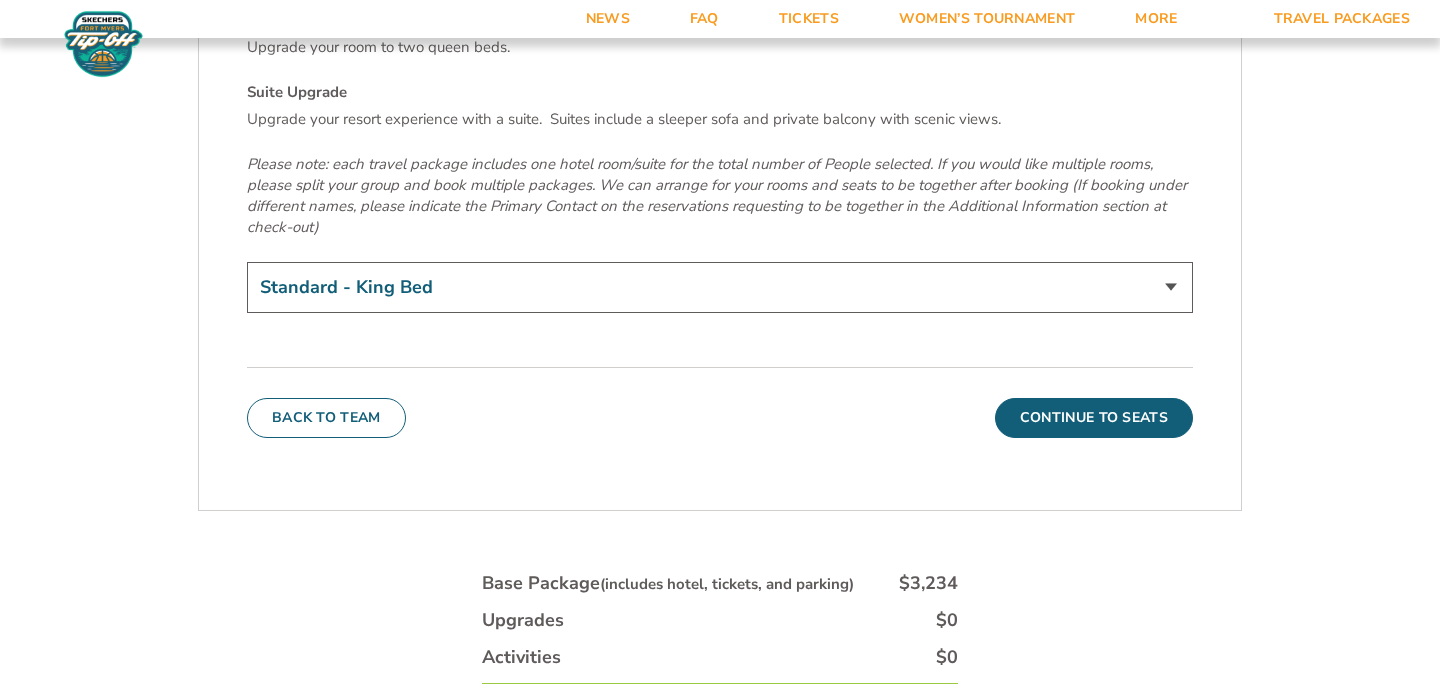 scroll, scrollTop: 7245, scrollLeft: 0, axis: vertical 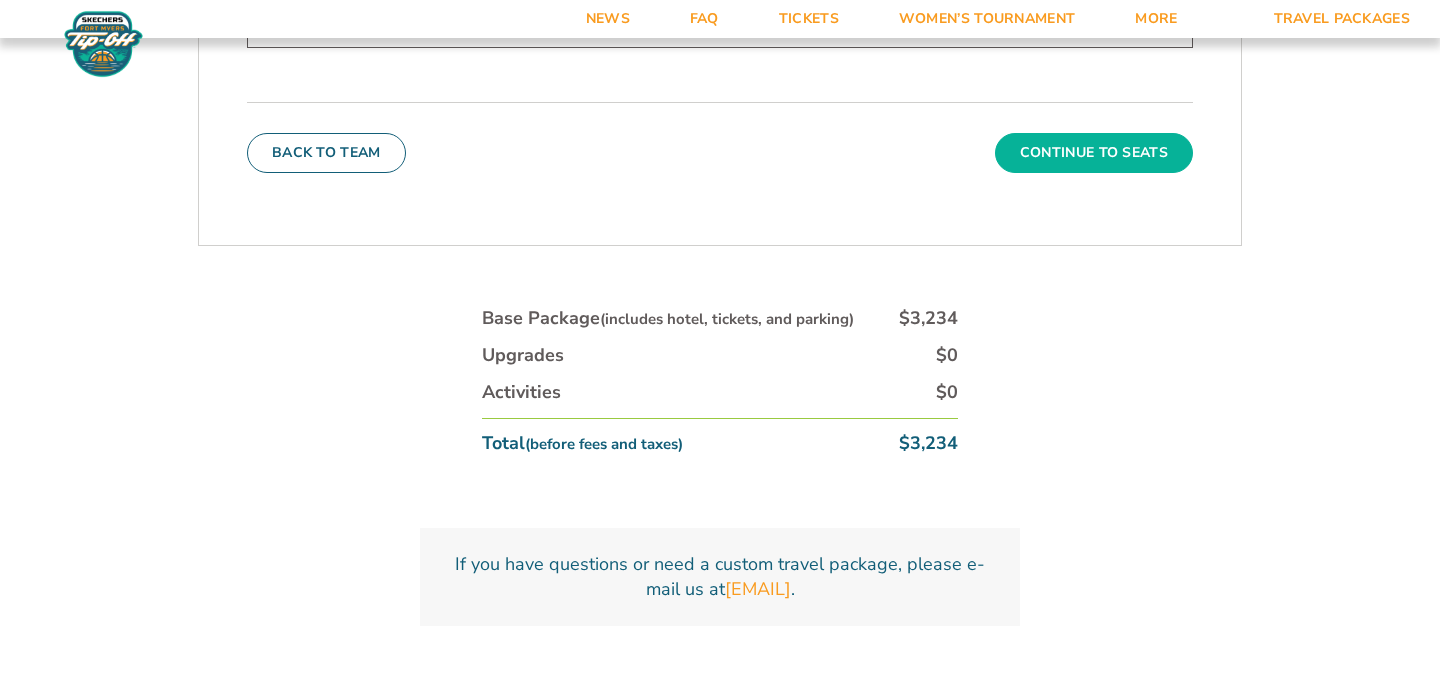 click on "Continue To Seats" at bounding box center (1094, 153) 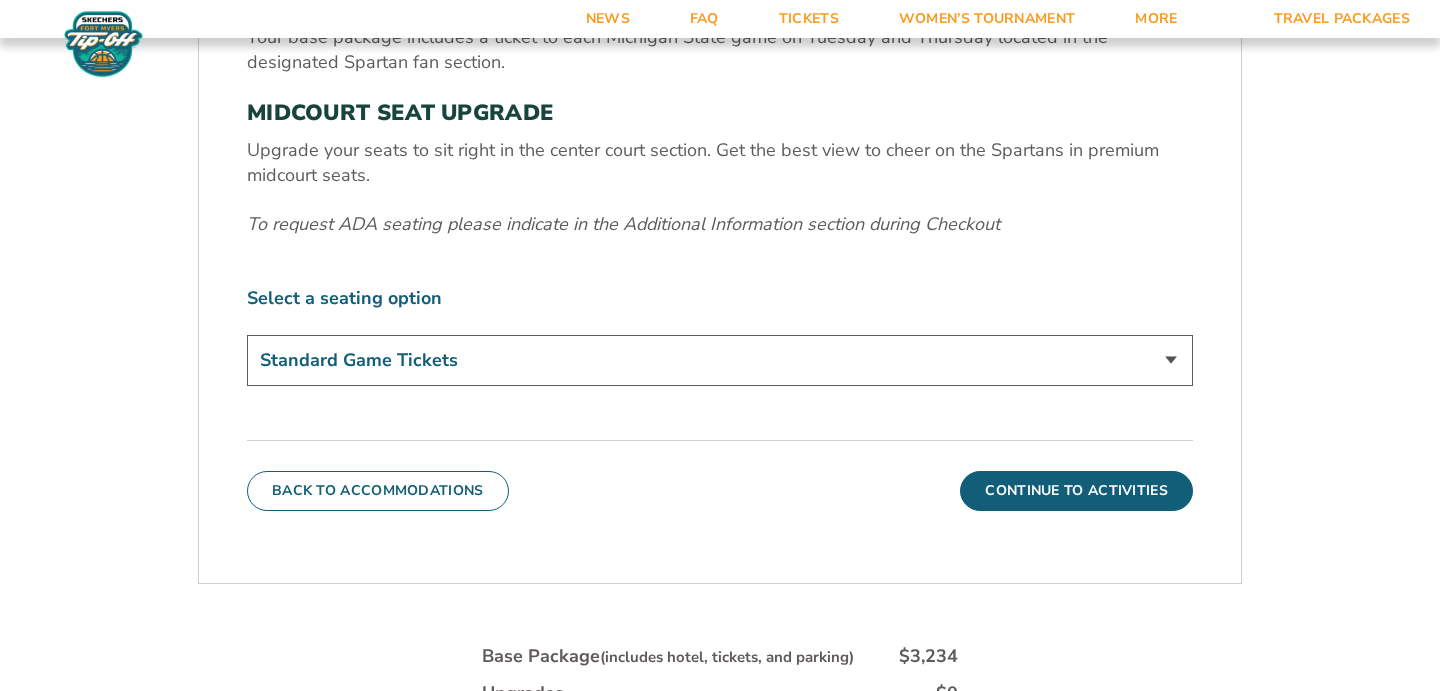 scroll, scrollTop: 1065, scrollLeft: 0, axis: vertical 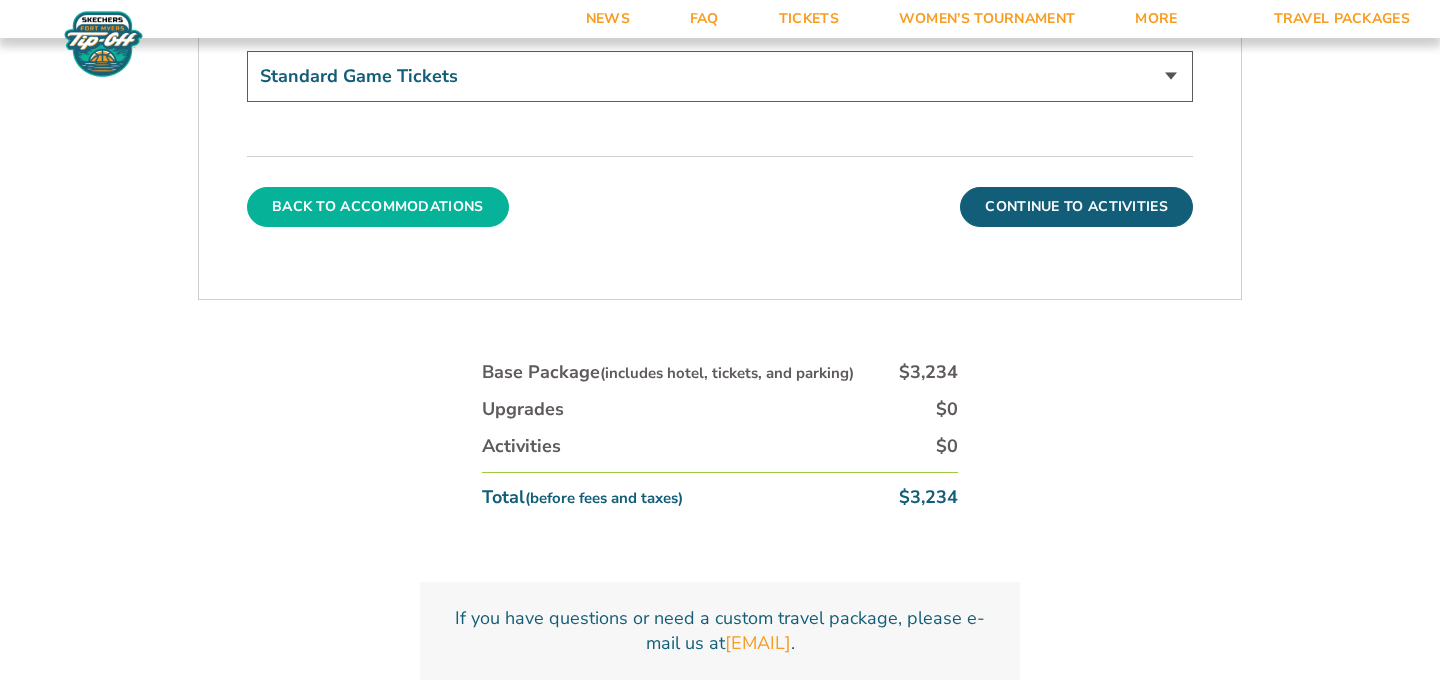 click on "Back To Accommodations" at bounding box center [378, 207] 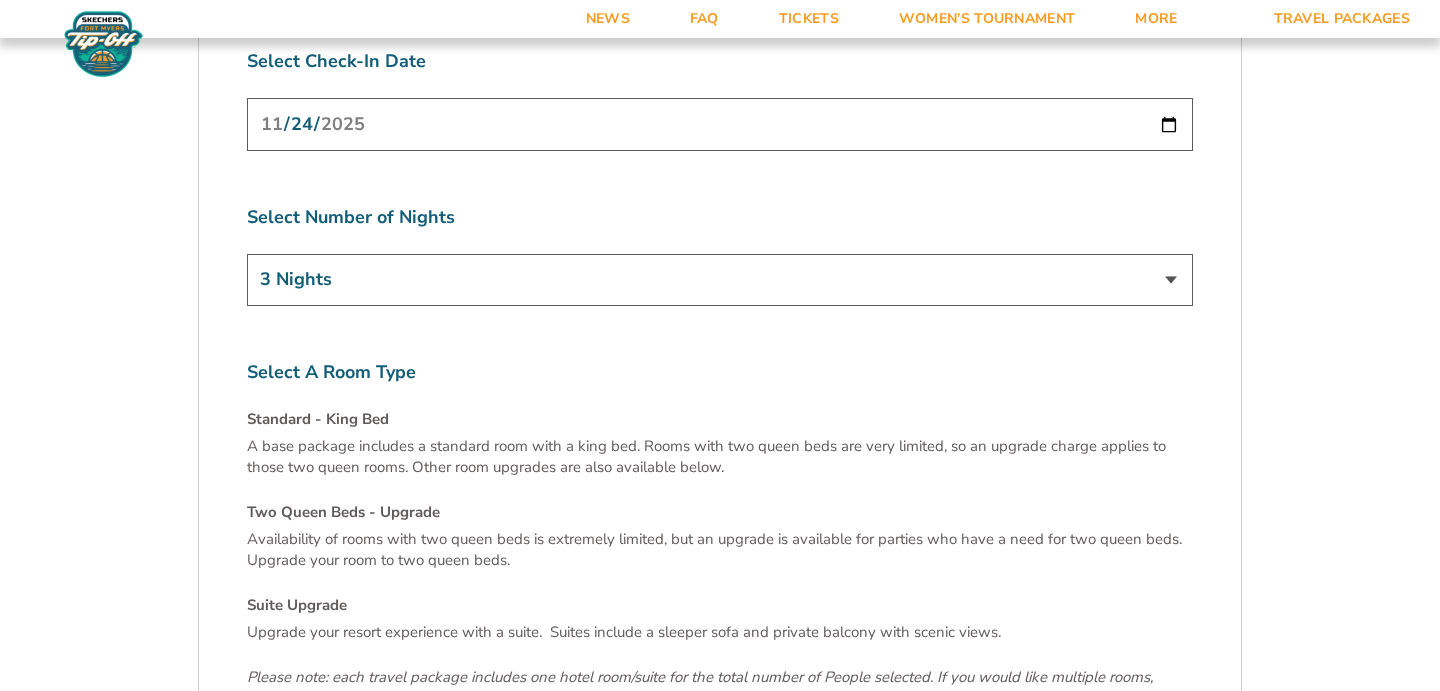 scroll, scrollTop: 6614, scrollLeft: 0, axis: vertical 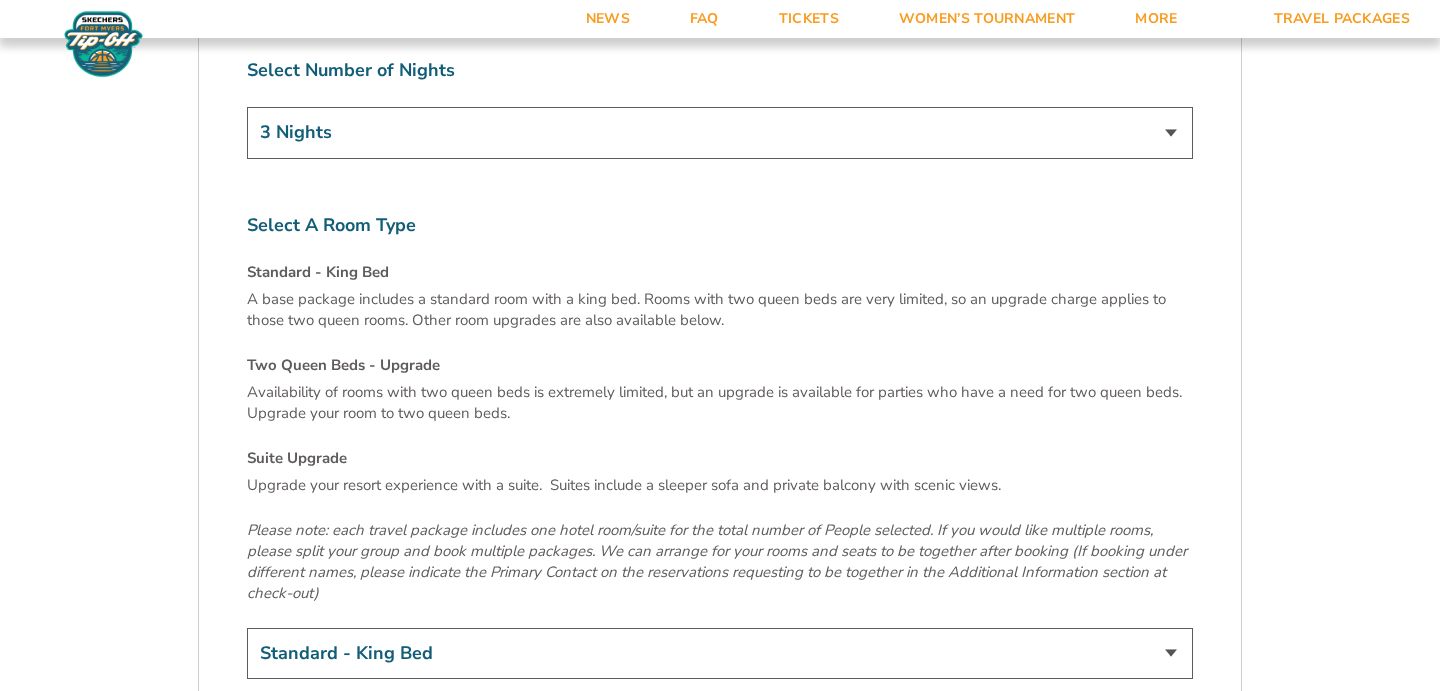 click on "3 Nights
4 Nights
5 Nights
6 Nights" at bounding box center [720, 132] 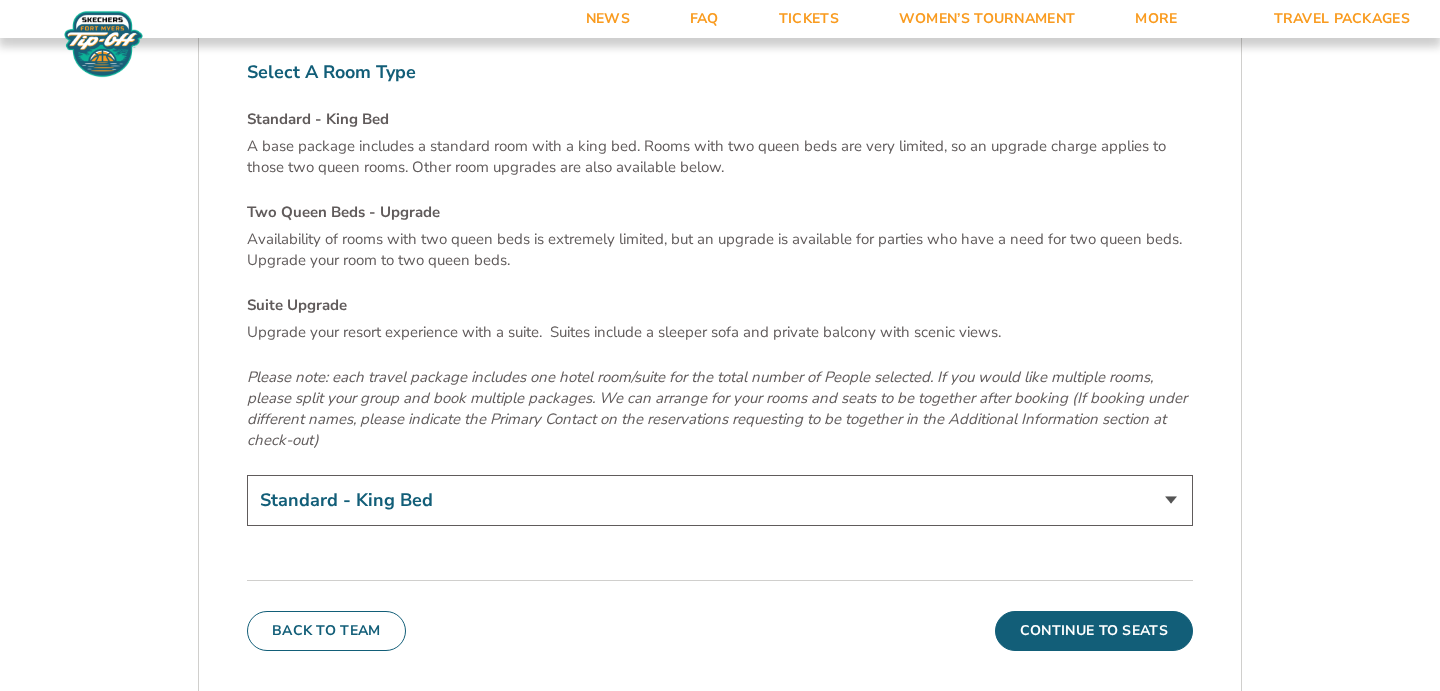 scroll, scrollTop: 6817, scrollLeft: 0, axis: vertical 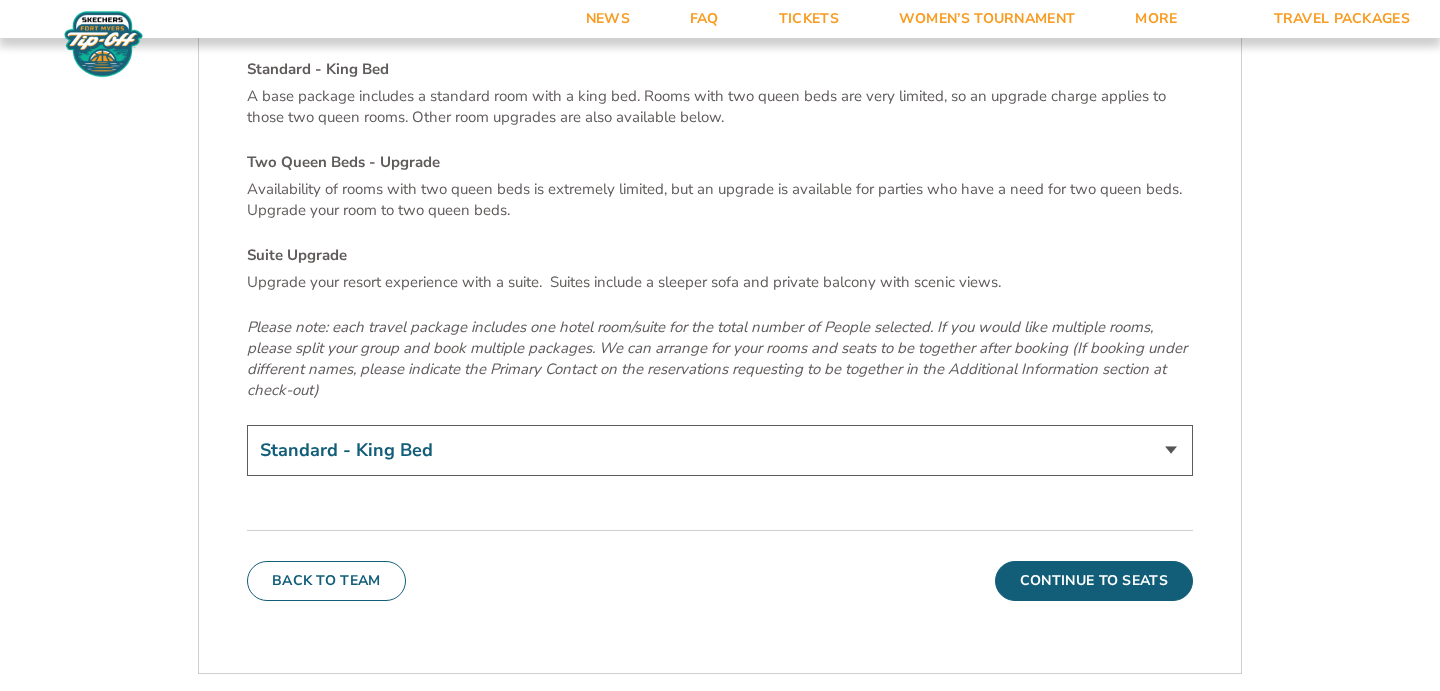 click on "Standard - King Bed Two Queen Beds - Upgrade (+$15 per night) Suite Upgrade (+$175 per night)" at bounding box center (720, 450) 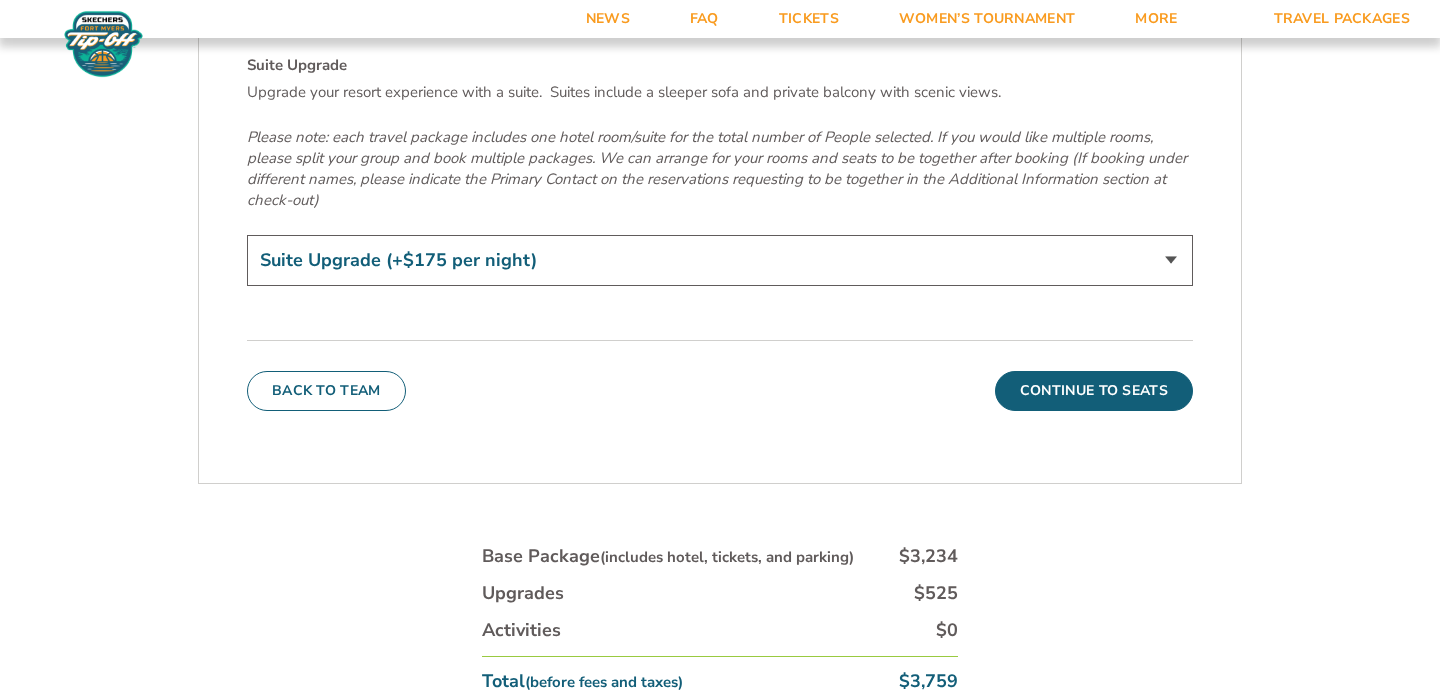 scroll, scrollTop: 7119, scrollLeft: 0, axis: vertical 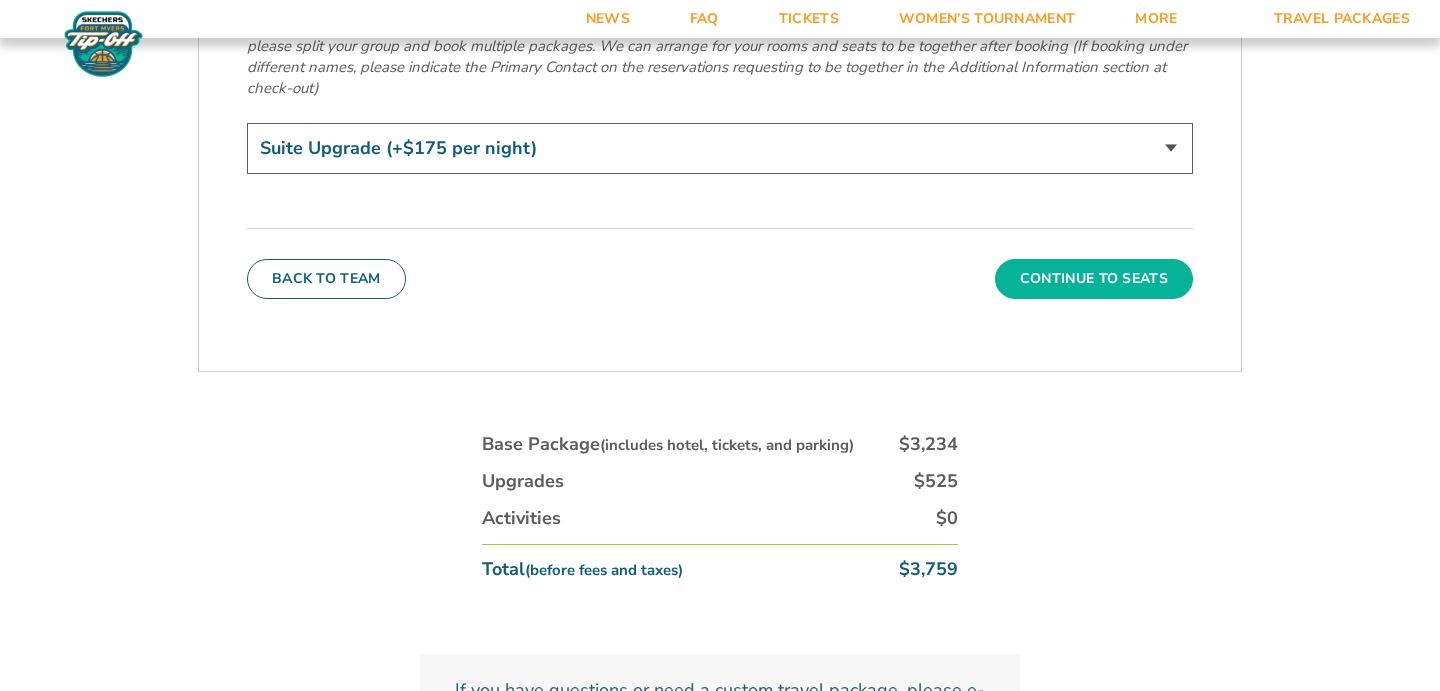 click on "Continue To Seats" at bounding box center (1094, 279) 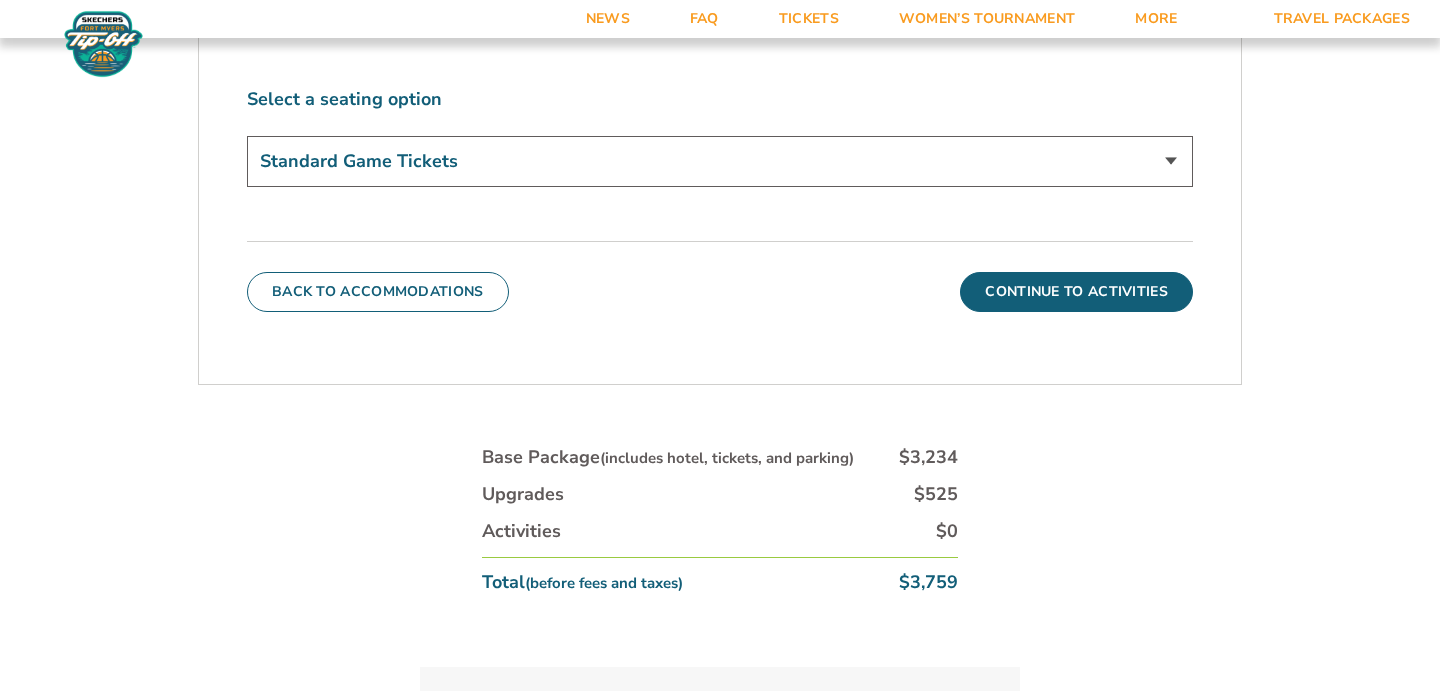 scroll, scrollTop: 990, scrollLeft: 0, axis: vertical 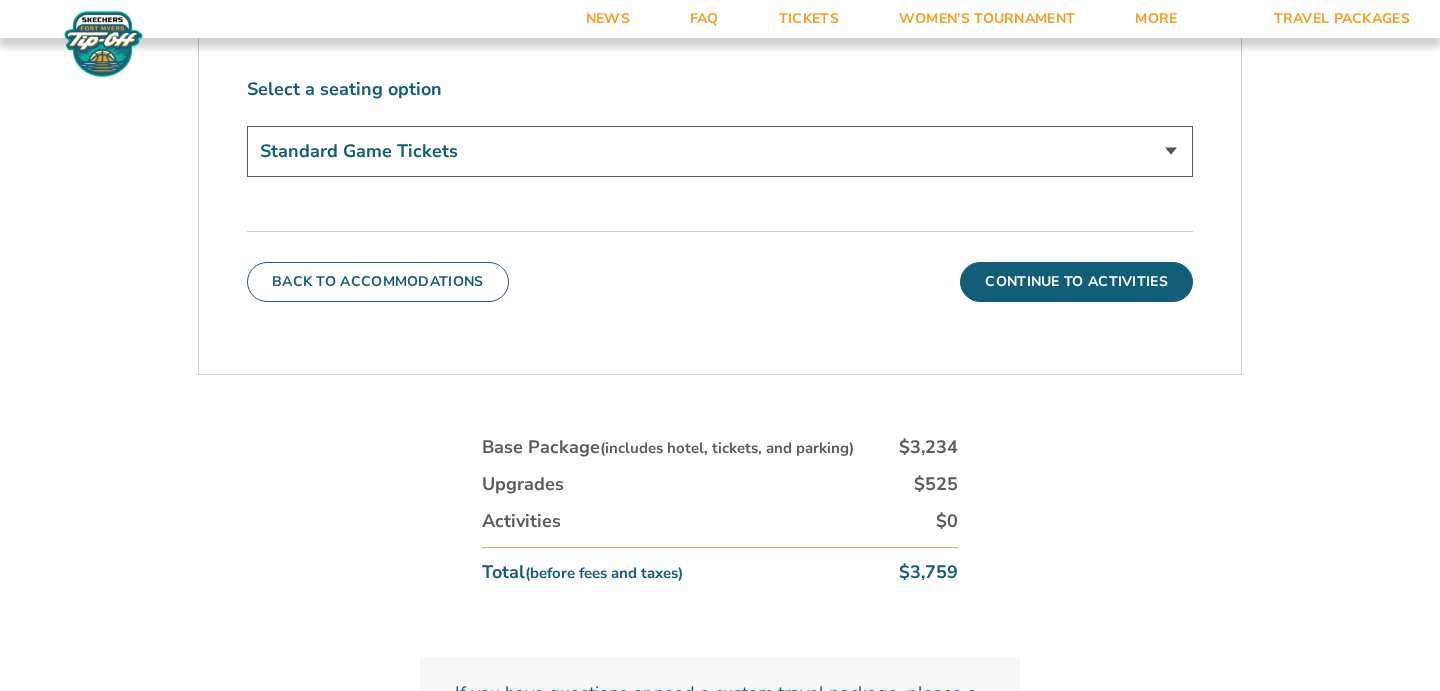click on "Standard Game Tickets
Midcourt Seat Upgrade (+$140 per person)" at bounding box center [720, 151] 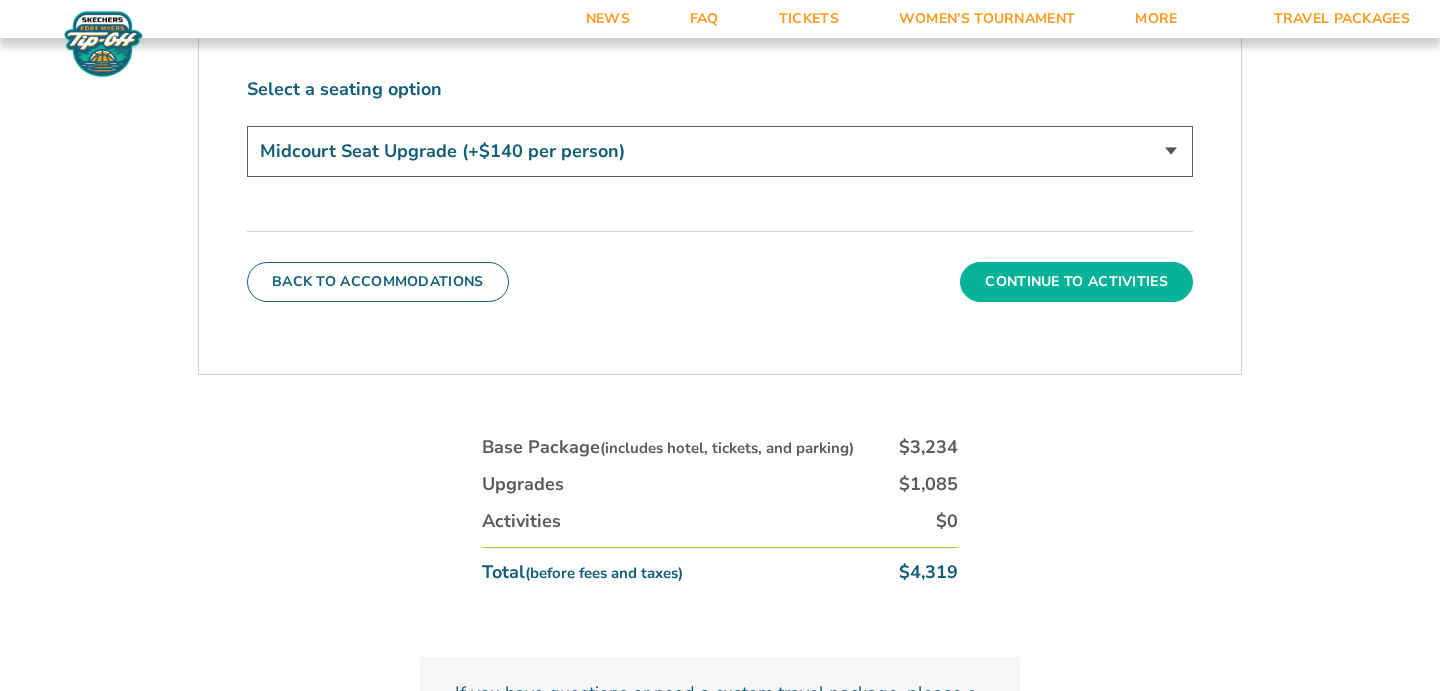 click on "Continue To Activities" at bounding box center [1076, 282] 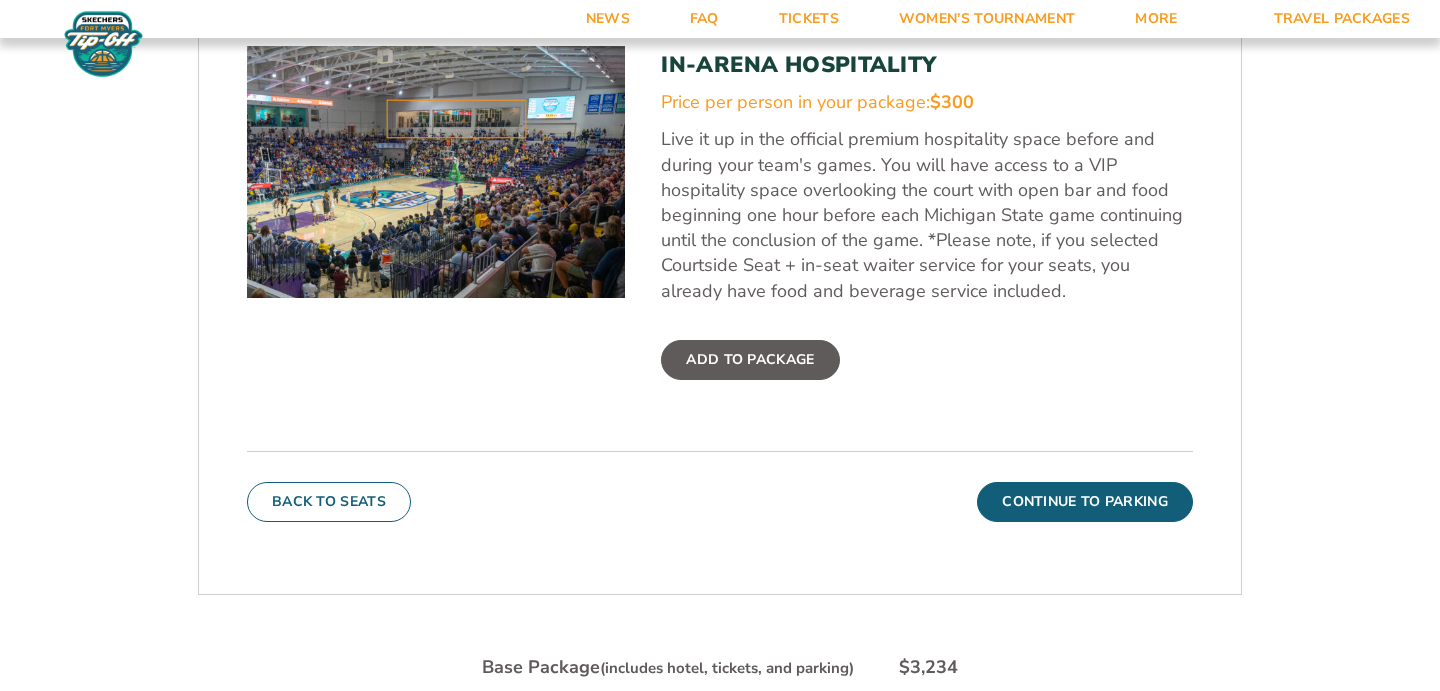 scroll, scrollTop: 898, scrollLeft: 0, axis: vertical 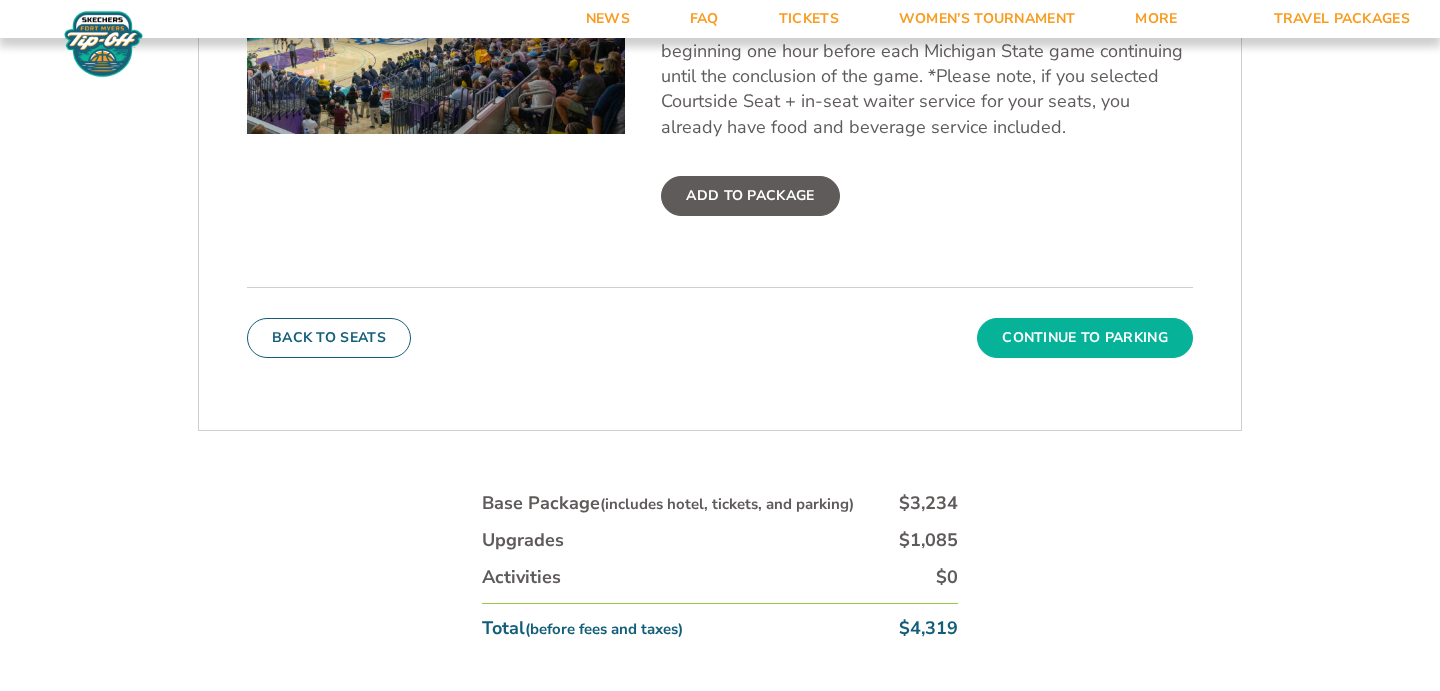 click on "Continue To Parking" at bounding box center [1085, 338] 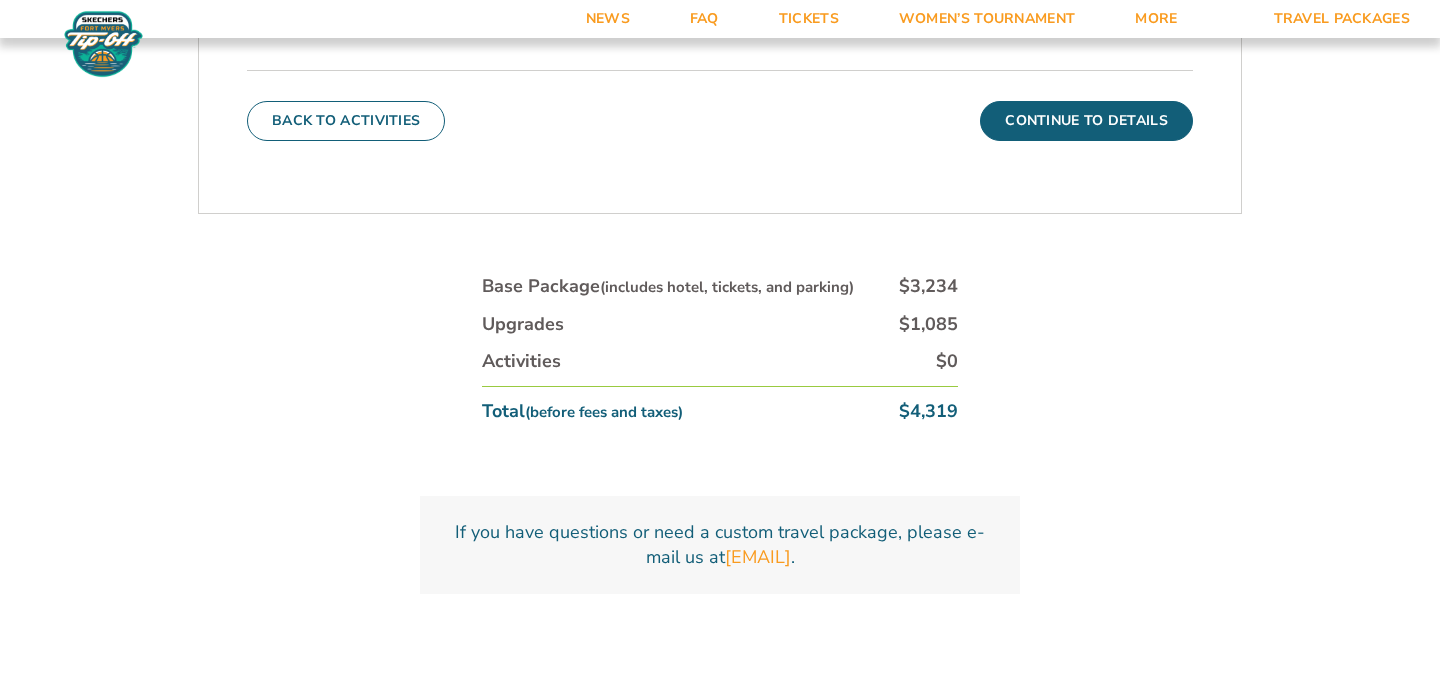 scroll, scrollTop: 821, scrollLeft: 0, axis: vertical 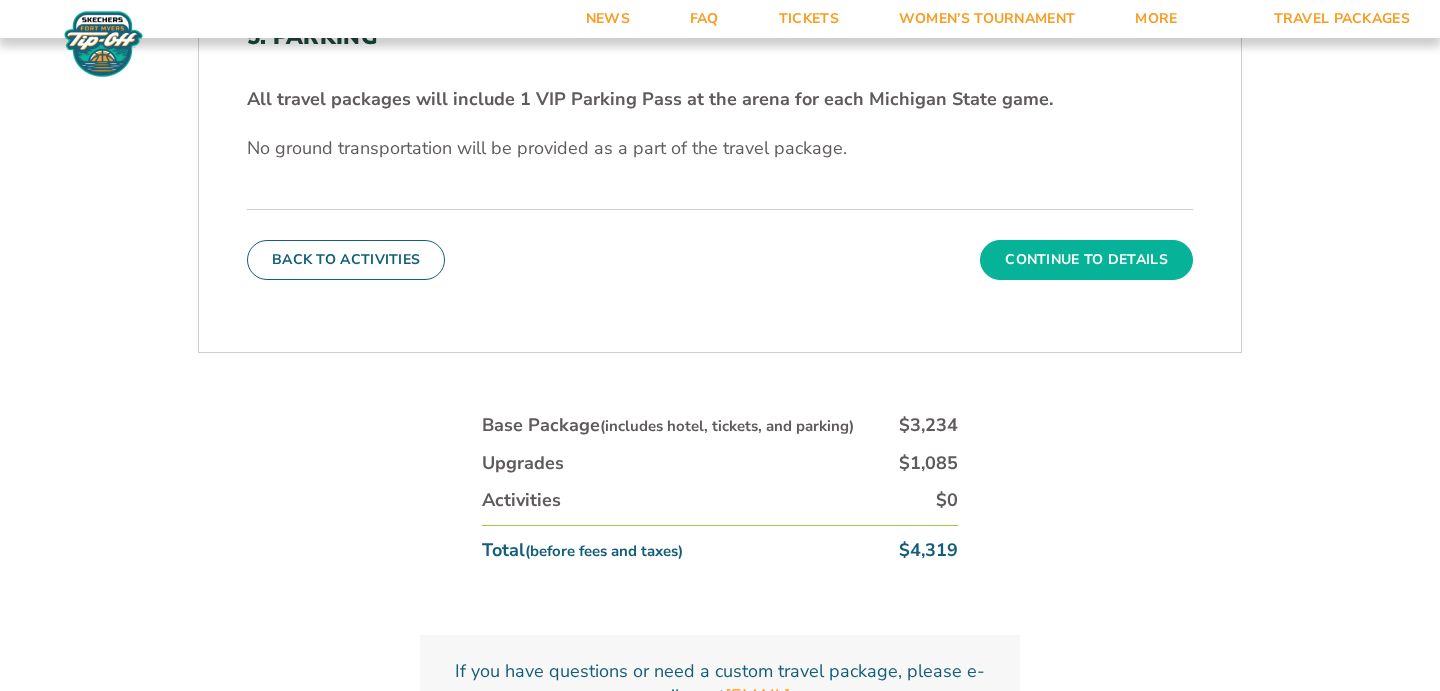 click on "Continue To Details" at bounding box center (1086, 260) 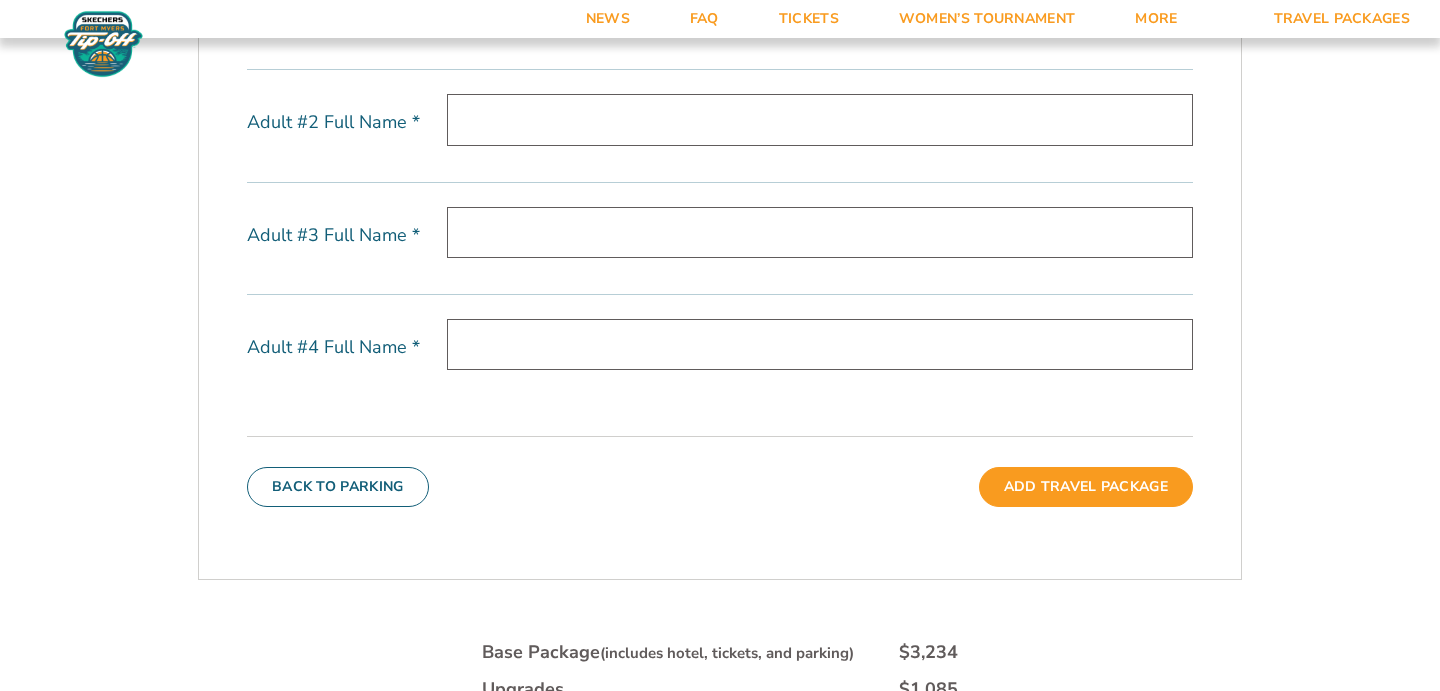 scroll, scrollTop: 1059, scrollLeft: 0, axis: vertical 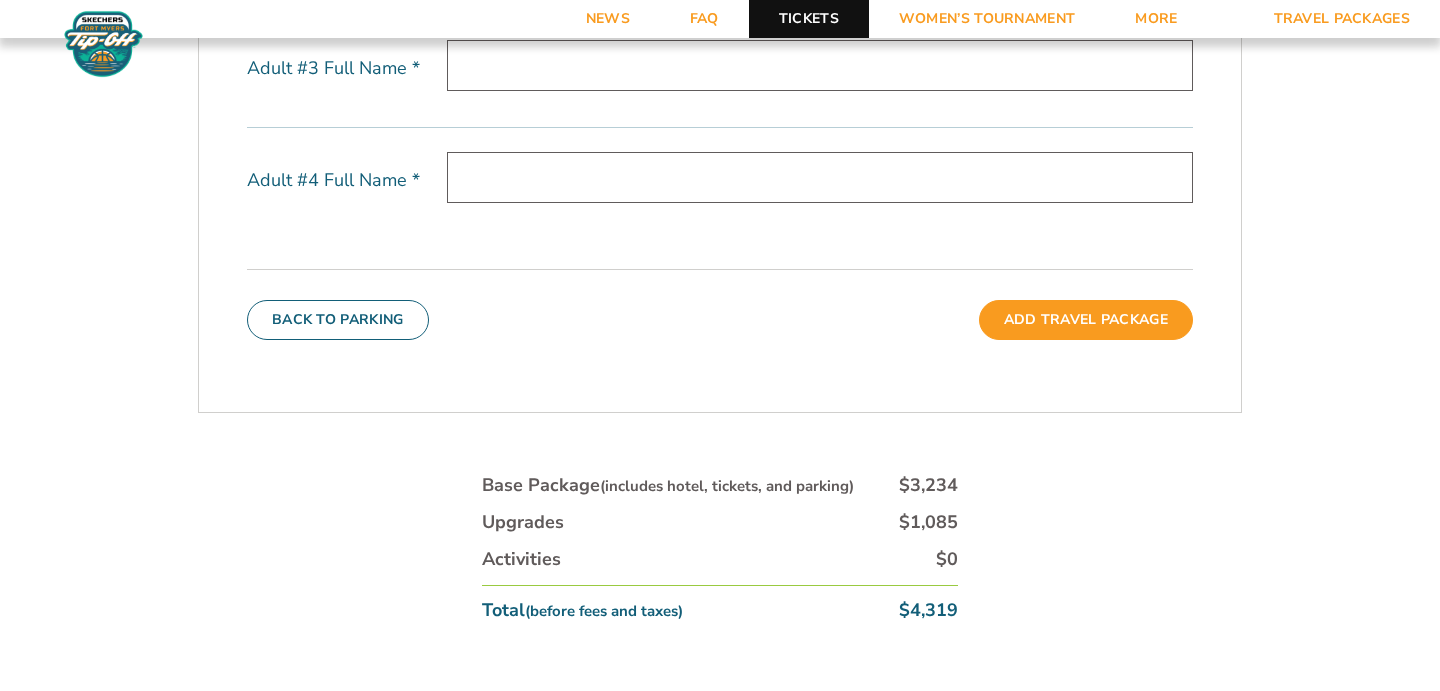 click on "Tickets" at bounding box center (809, 19) 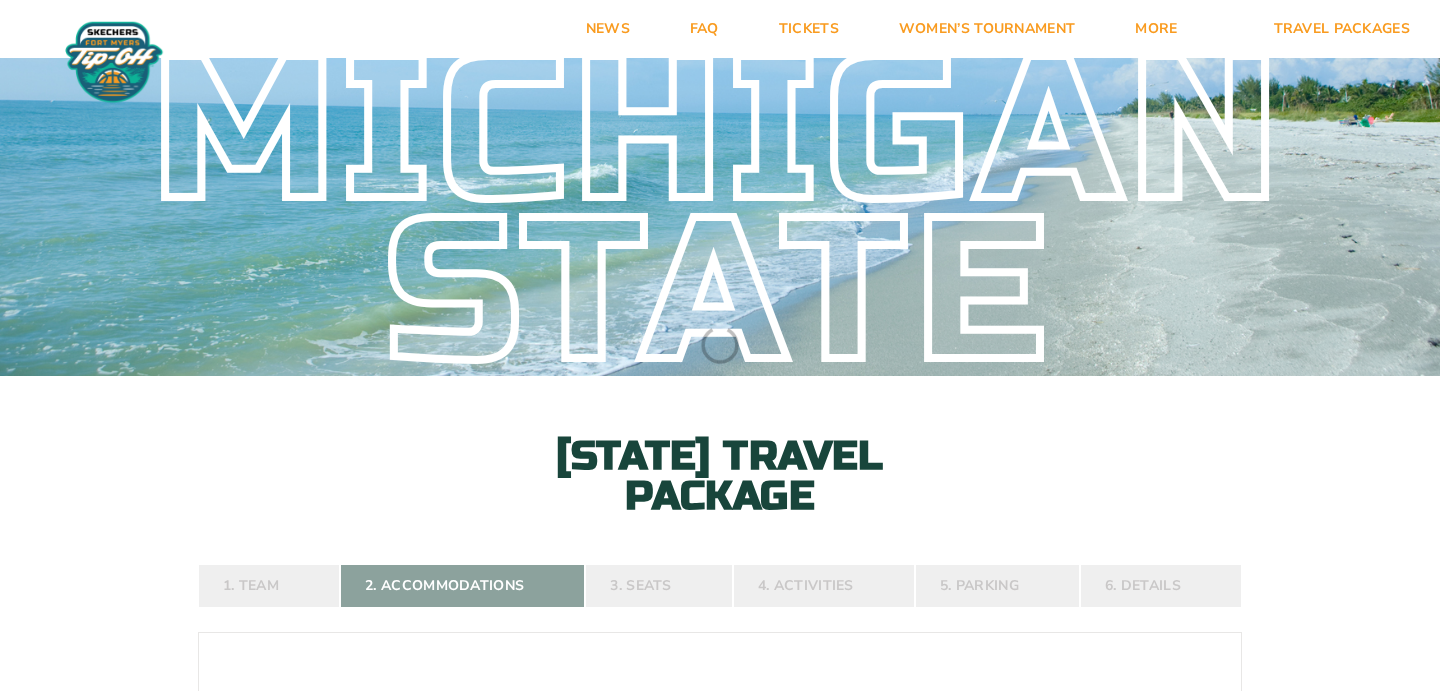scroll, scrollTop: 0, scrollLeft: 0, axis: both 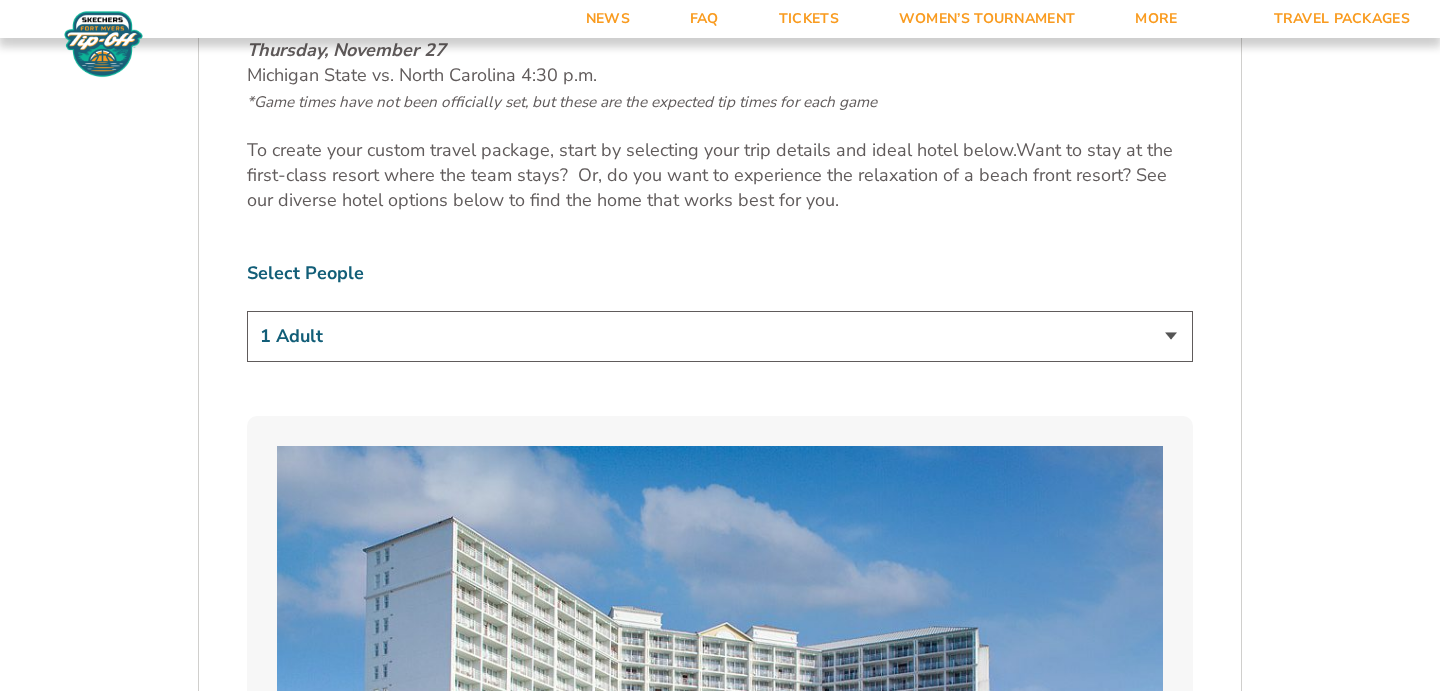 click on "1 Adult
2 Adults
3 Adults
4 Adults
2 Adults + 1 Child
2 Adults + 2 Children
2 Adults + 3 Children" at bounding box center [720, 336] 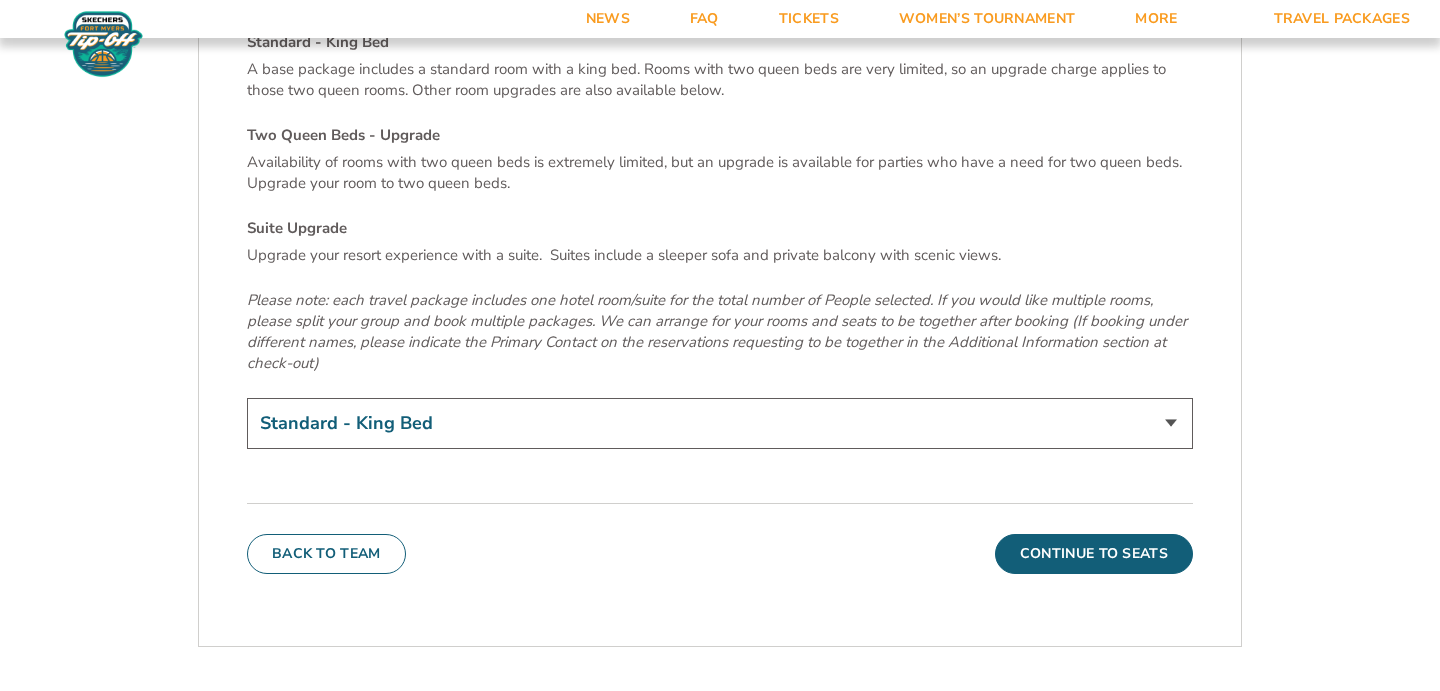 scroll, scrollTop: 6847, scrollLeft: 0, axis: vertical 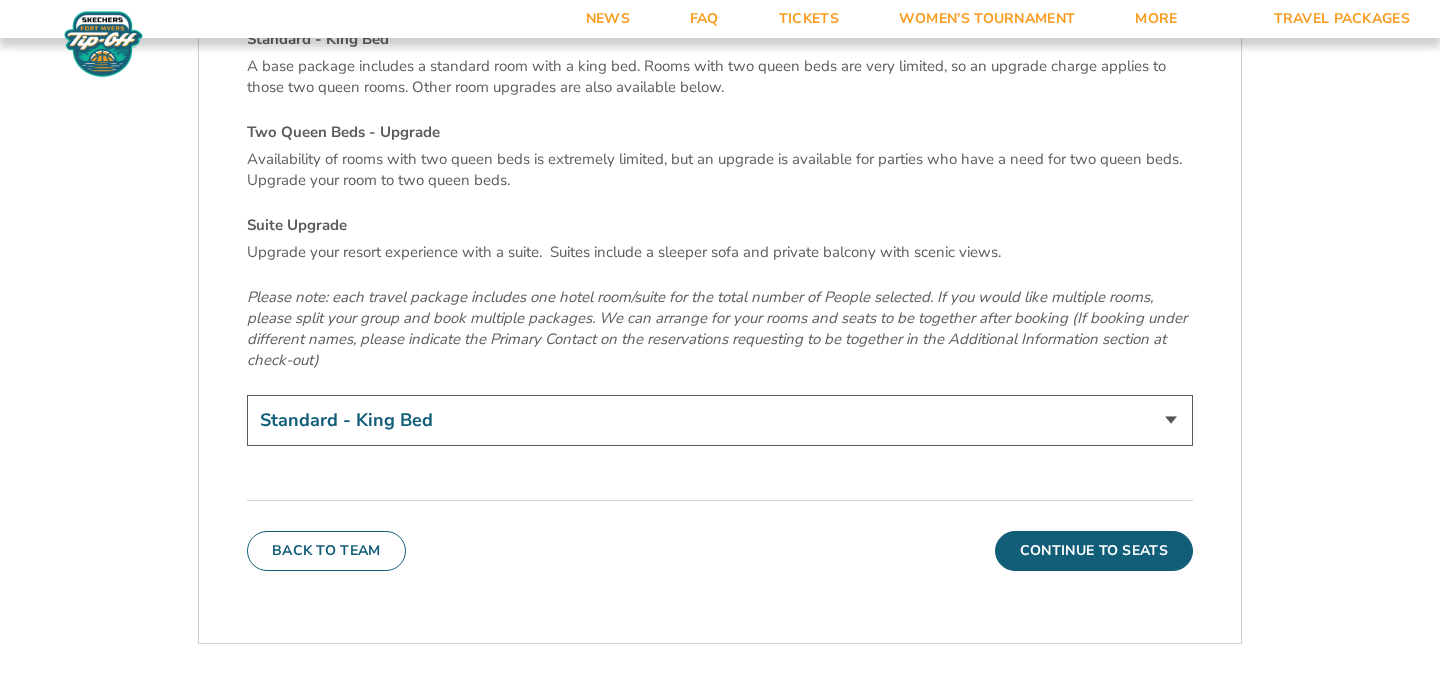 click on "Standard - King Bed Two Queen Beds - Upgrade (+$15 per night) Suite Upgrade (+$175 per night)" at bounding box center (720, 420) 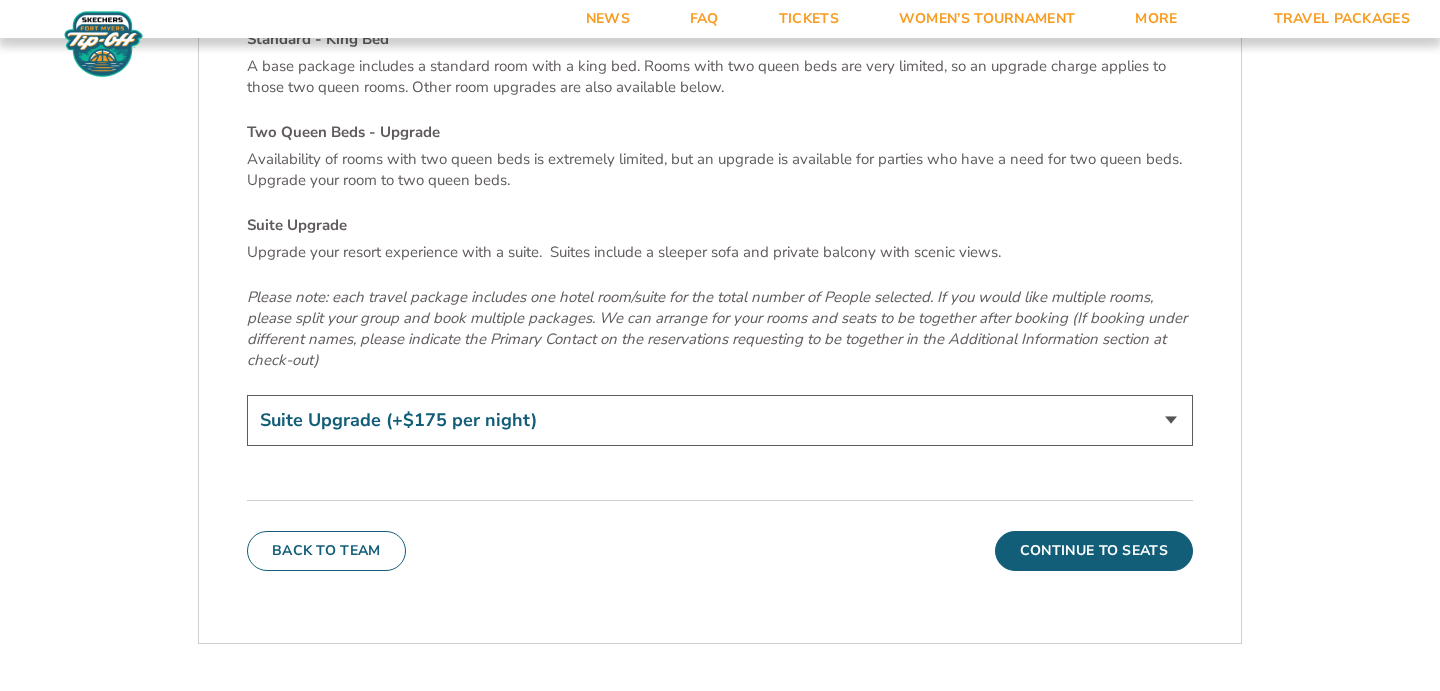 scroll, scrollTop: 6197, scrollLeft: 0, axis: vertical 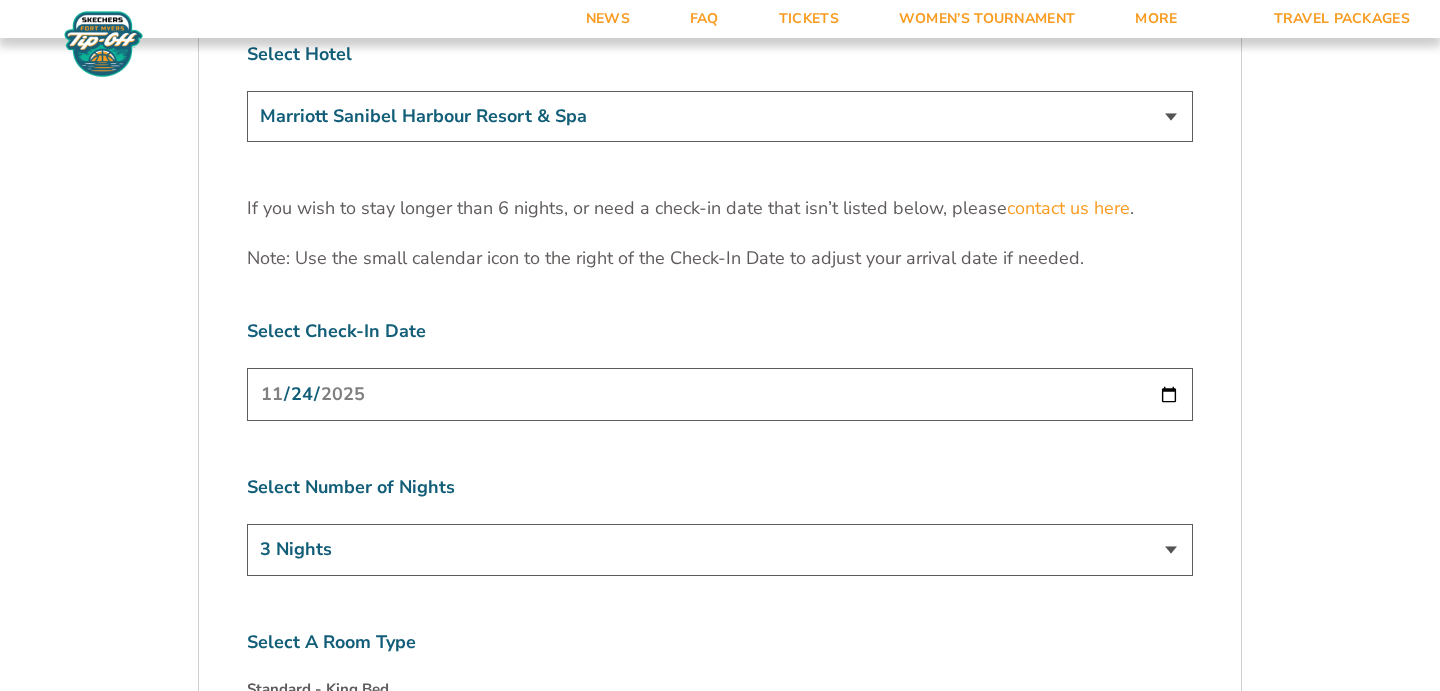 click on "Marriott Sanibel Harbour Resort & Spa Margaritaville Beach Resort Pink Shell Beach Resort & Marina Luminary Hotel & Co., Autograph Collection" at bounding box center [720, 116] 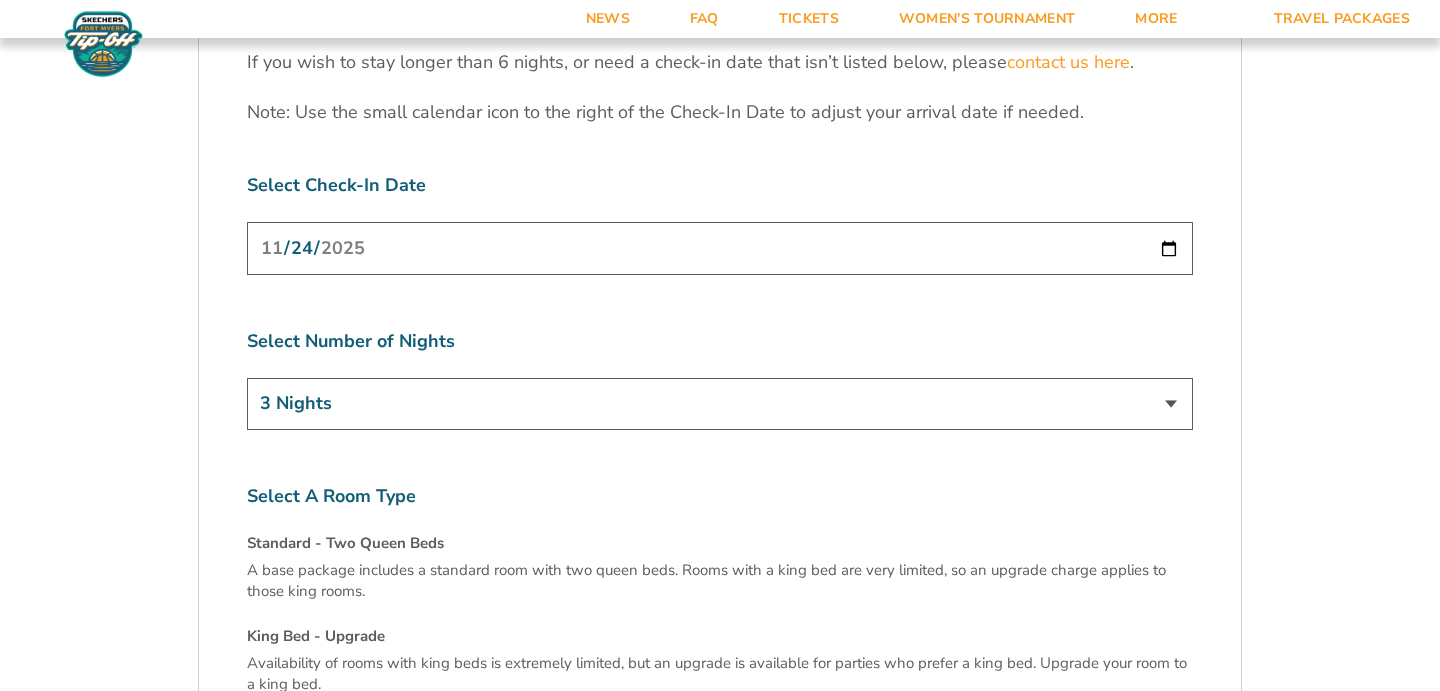 scroll, scrollTop: 6262, scrollLeft: 0, axis: vertical 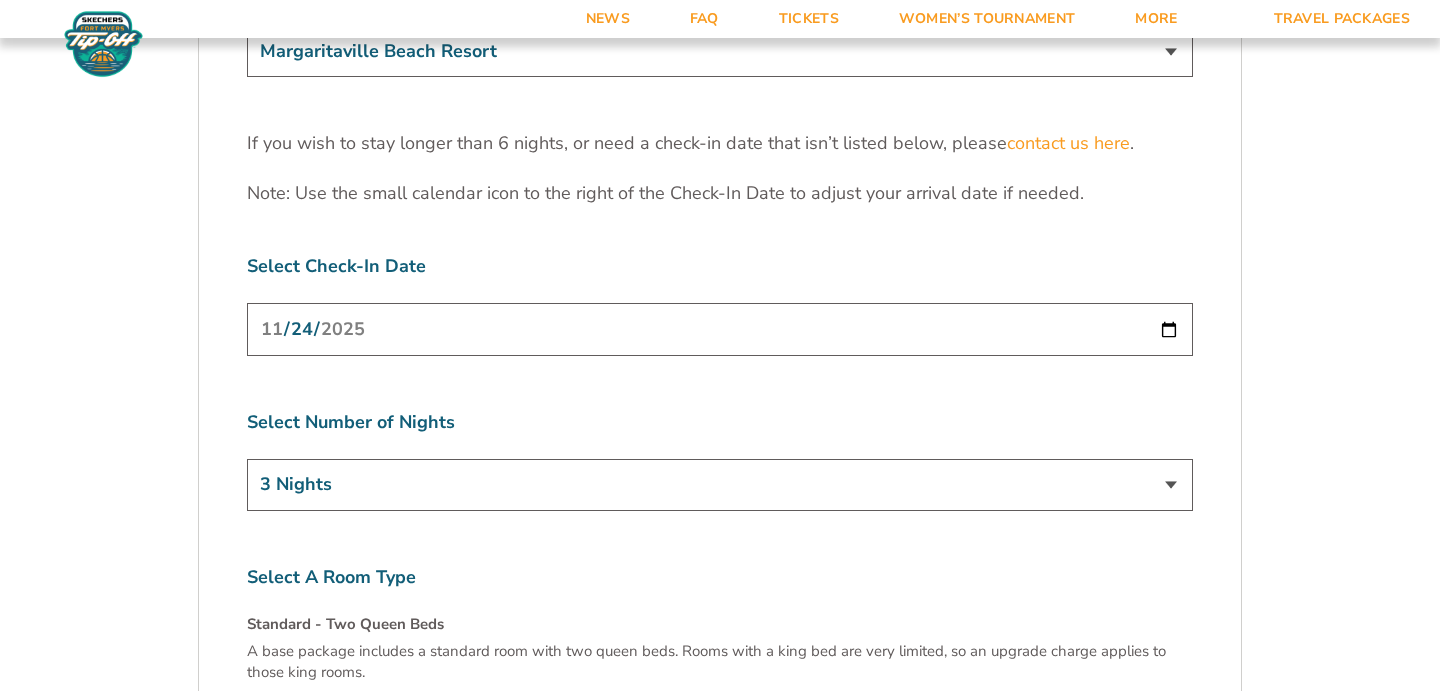 click on "Marriott Sanibel Harbour Resort & Spa Margaritaville Beach Resort Pink Shell Beach Resort & Marina Luminary Hotel & Co., Autograph Collection" at bounding box center [720, 51] 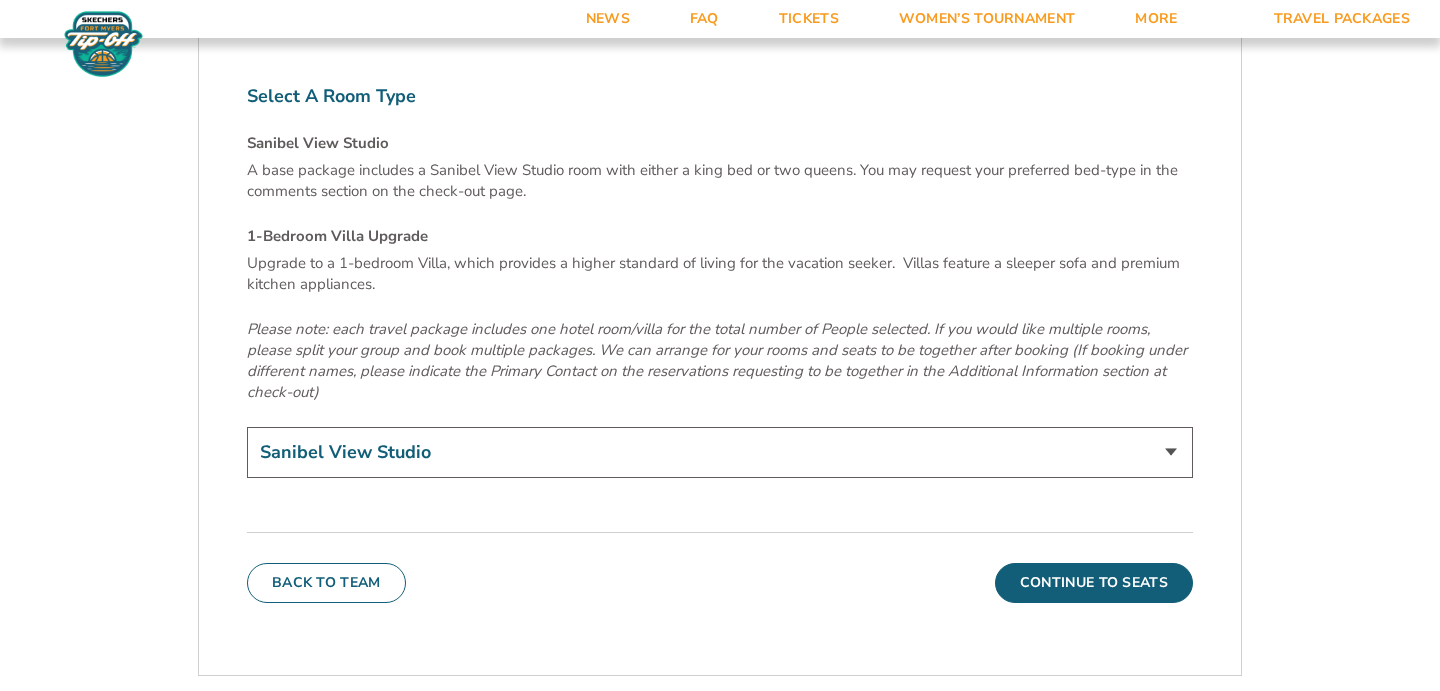 scroll, scrollTop: 6745, scrollLeft: 0, axis: vertical 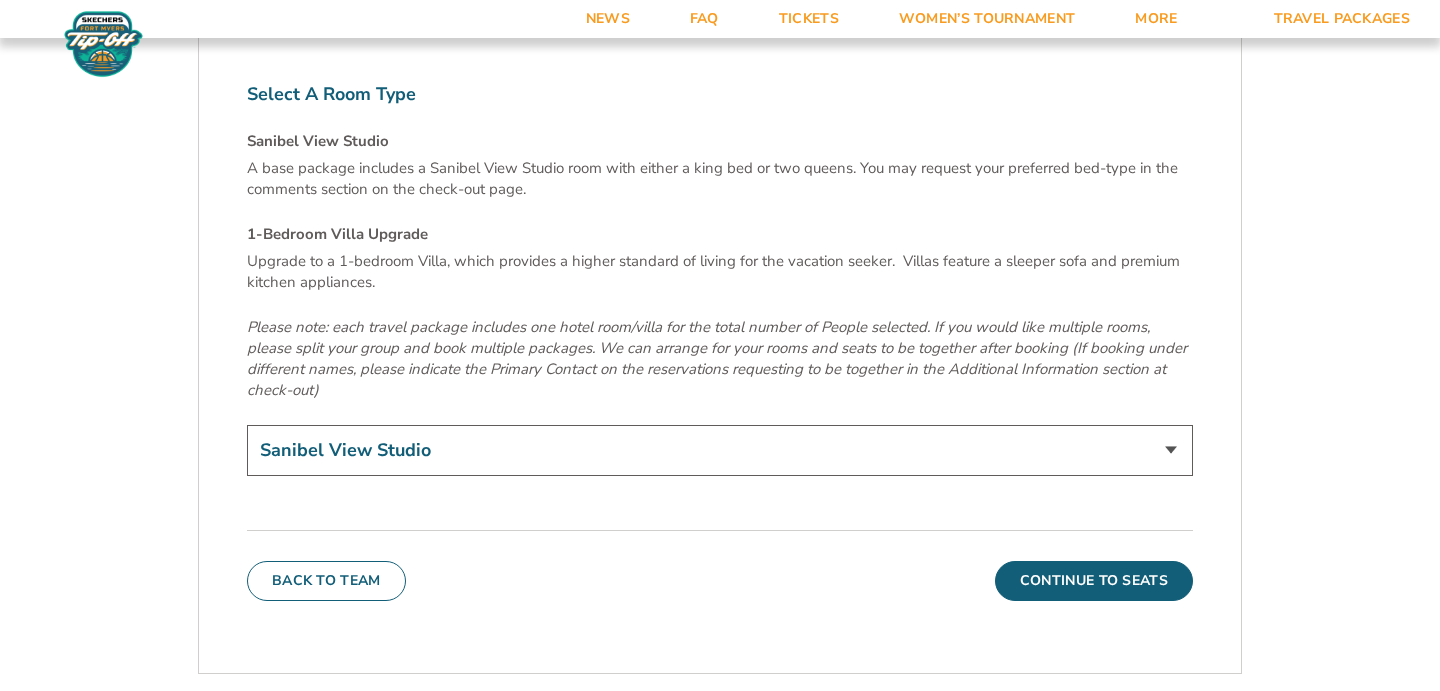 click on "Sanibel View Studio 1-Bedroom Villa Upgrade (+$165 per night)" at bounding box center (720, 450) 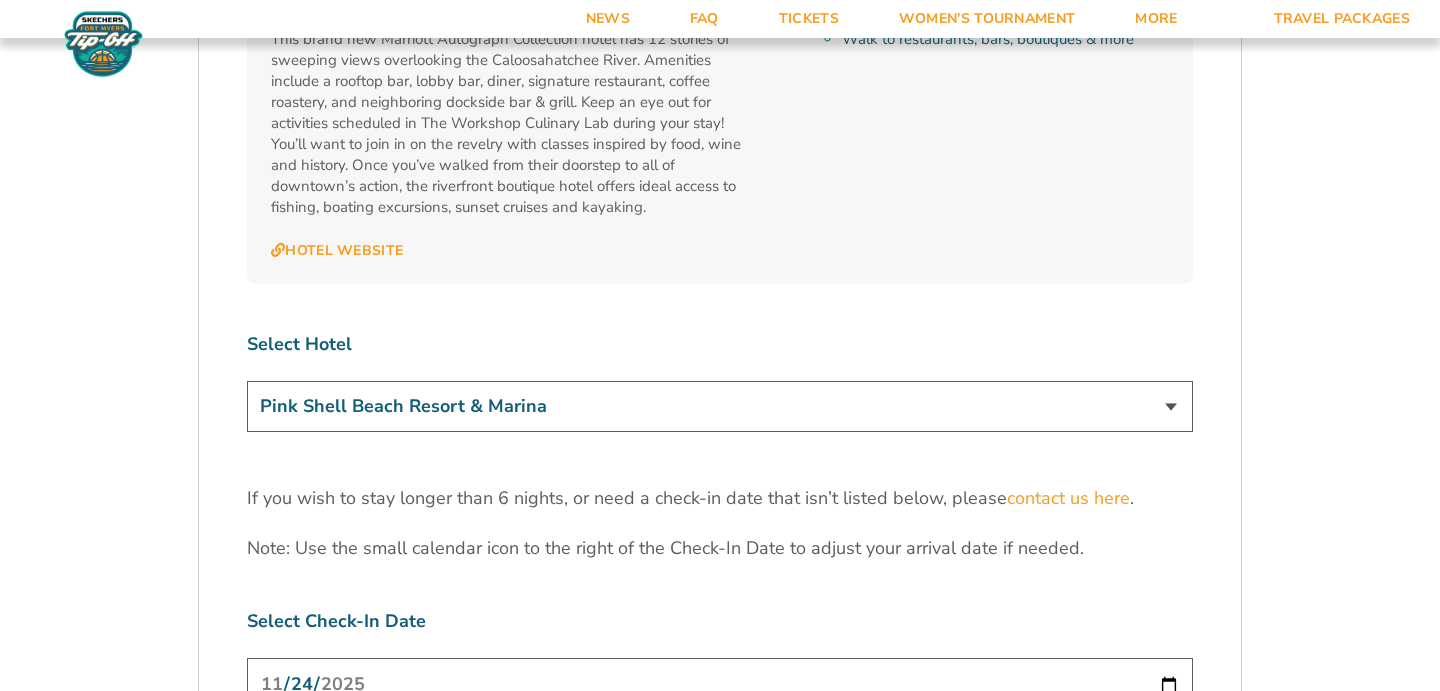 scroll, scrollTop: 5859, scrollLeft: 0, axis: vertical 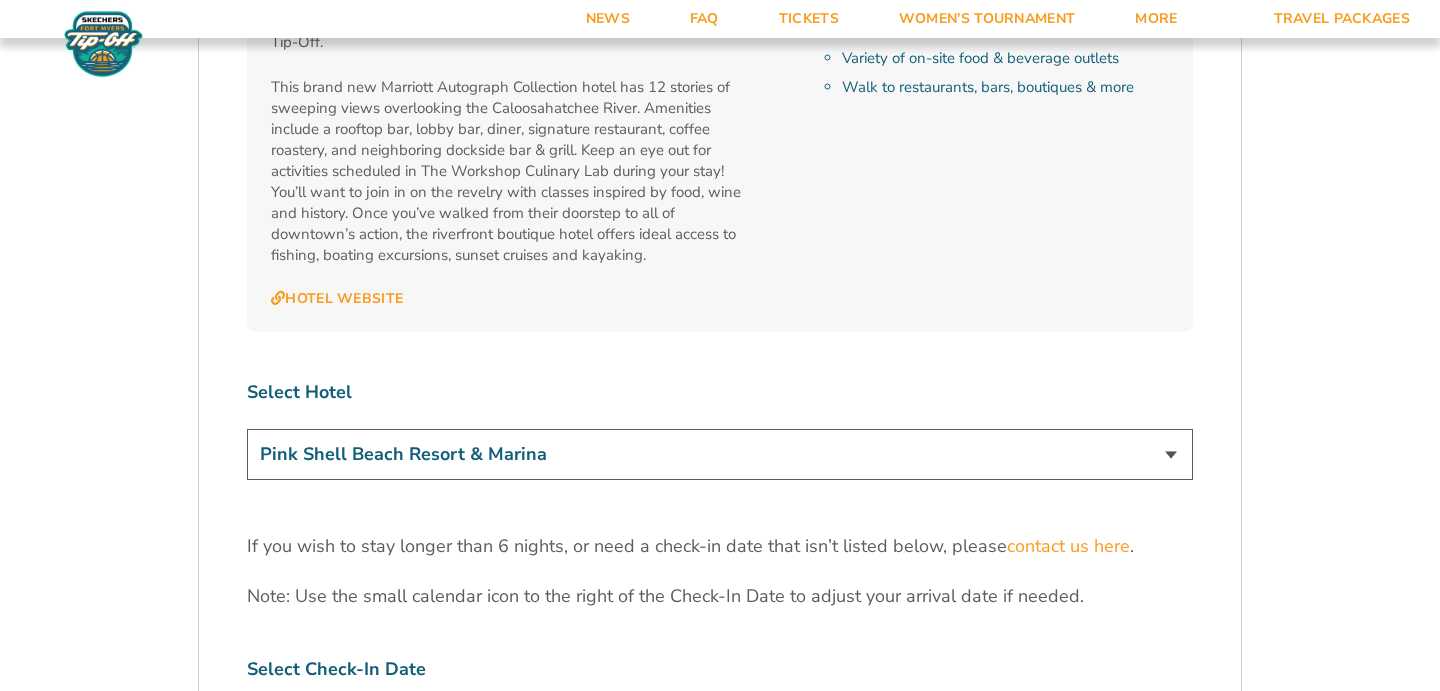 click on "Marriott Sanibel Harbour Resort & Spa Margaritaville Beach Resort Pink Shell Beach Resort & Marina Luminary Hotel & Co., Autograph Collection" at bounding box center (720, 454) 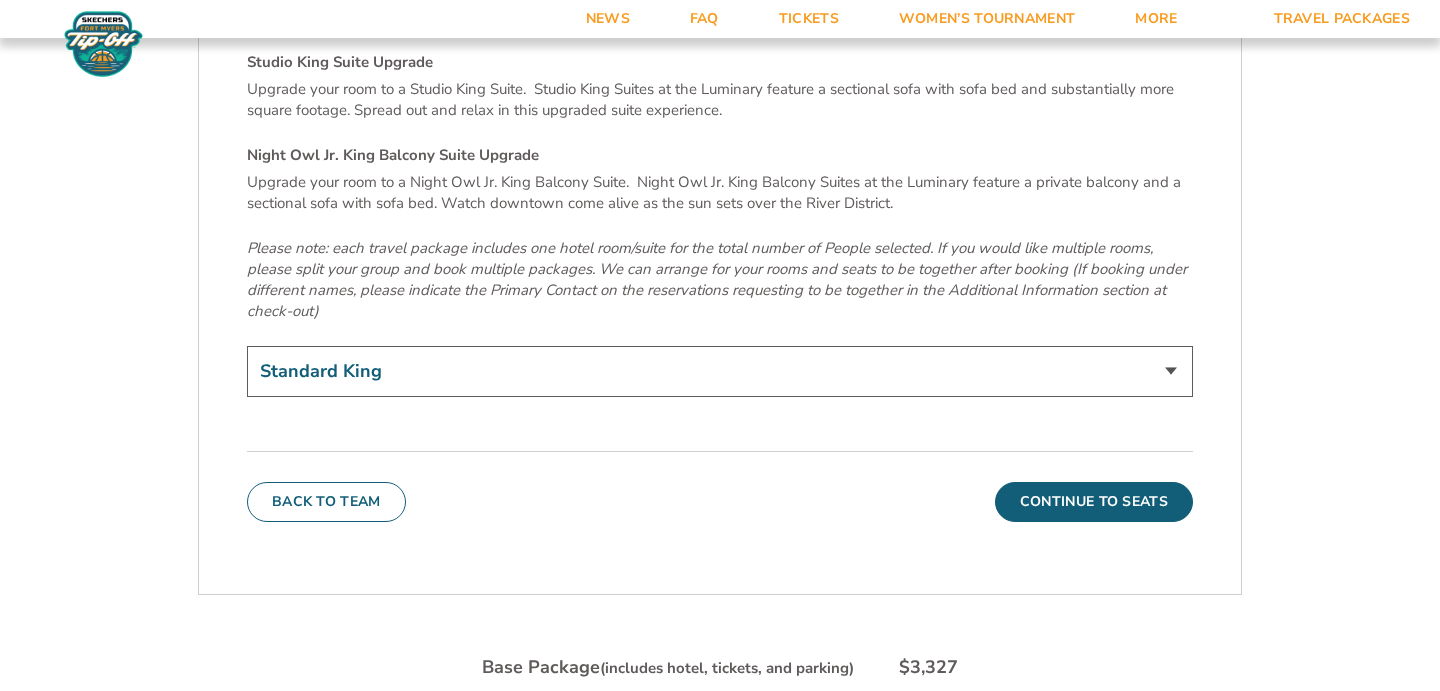 scroll, scrollTop: 7028, scrollLeft: 0, axis: vertical 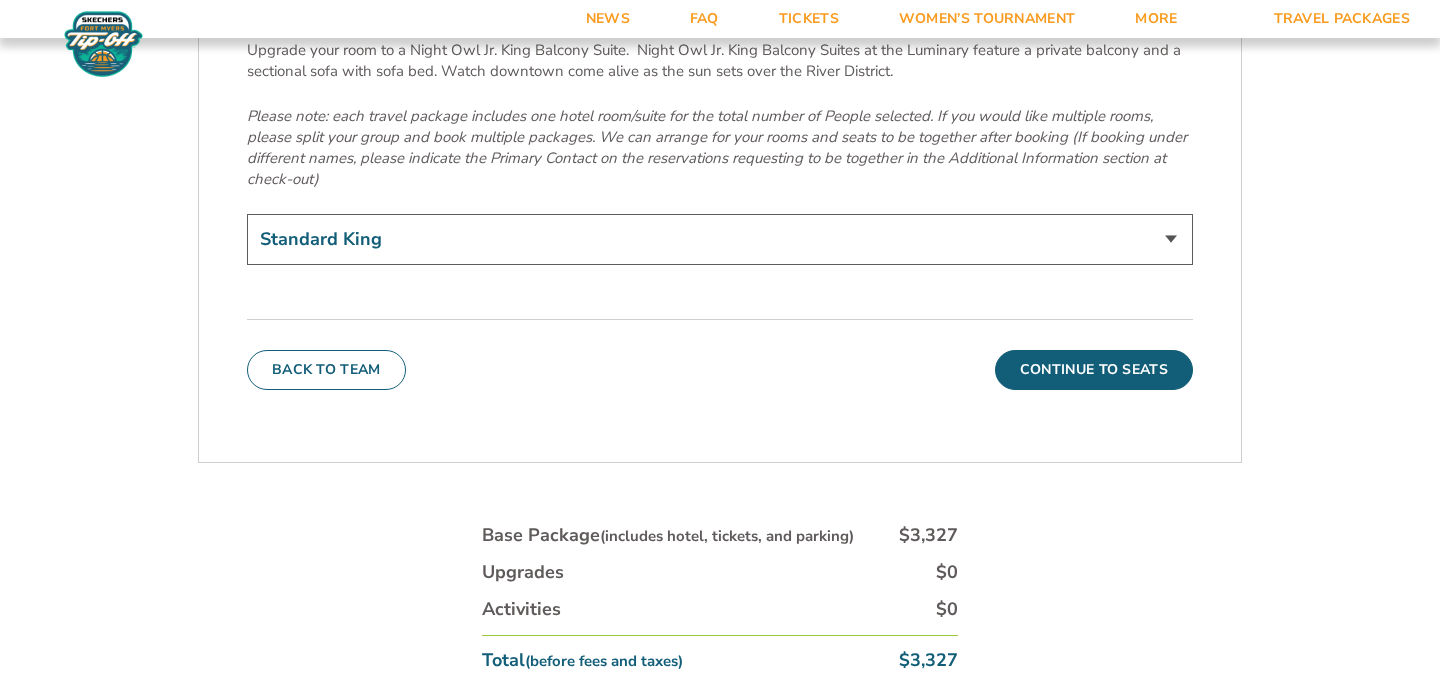 click on "Standard King Studio King Suite Upgrade (+$120 per night) Night Owl Jr. King Balcony Suite Upgrade (+$160 per night)" at bounding box center [720, 239] 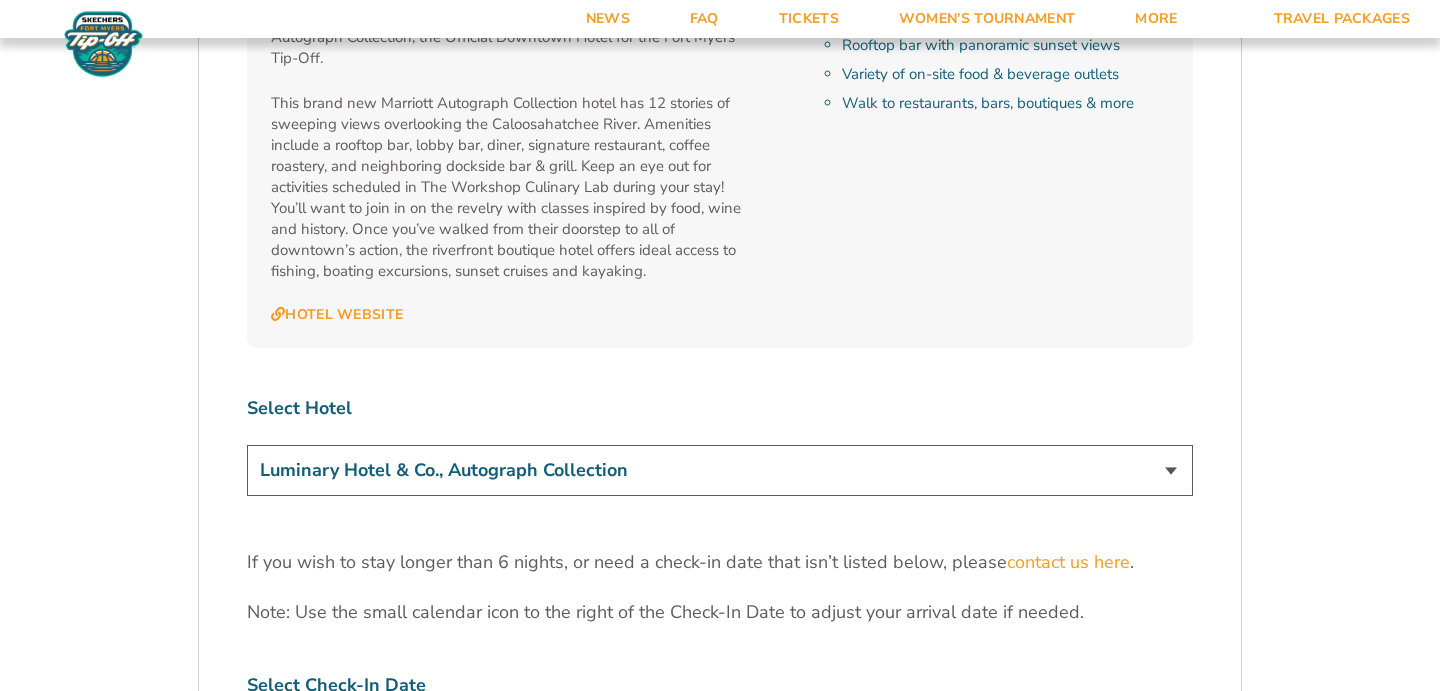 scroll, scrollTop: 5841, scrollLeft: 0, axis: vertical 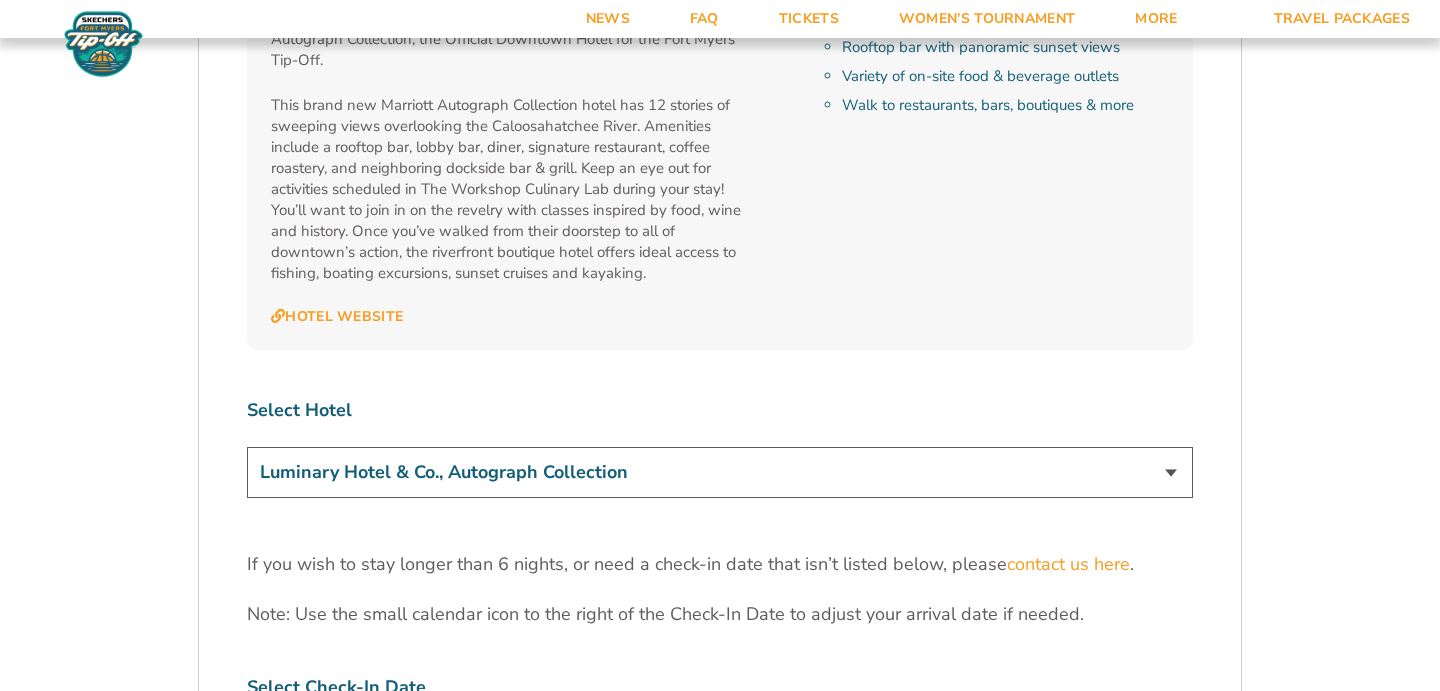 click on "Marriott Sanibel Harbour Resort & Spa Margaritaville Beach Resort Pink Shell Beach Resort & Marina Luminary Hotel & Co., Autograph Collection" at bounding box center (720, 472) 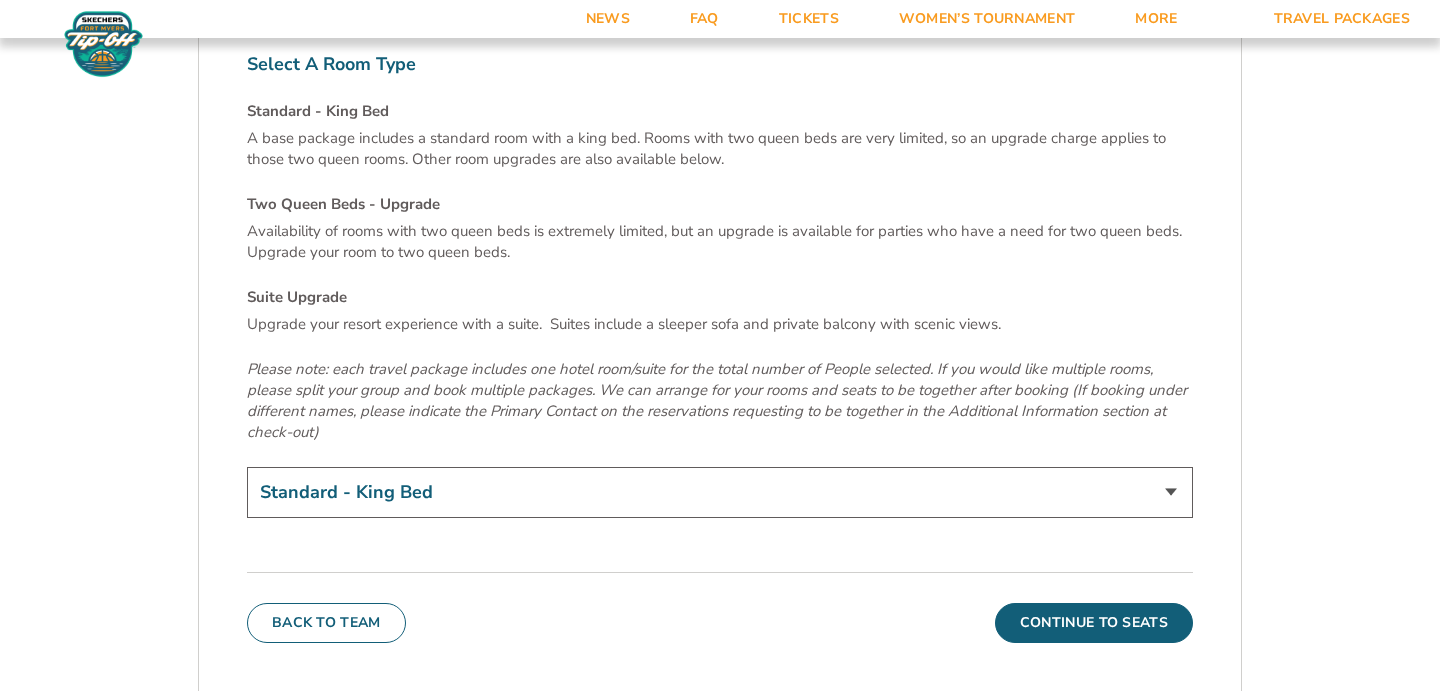 scroll, scrollTop: 6986, scrollLeft: 0, axis: vertical 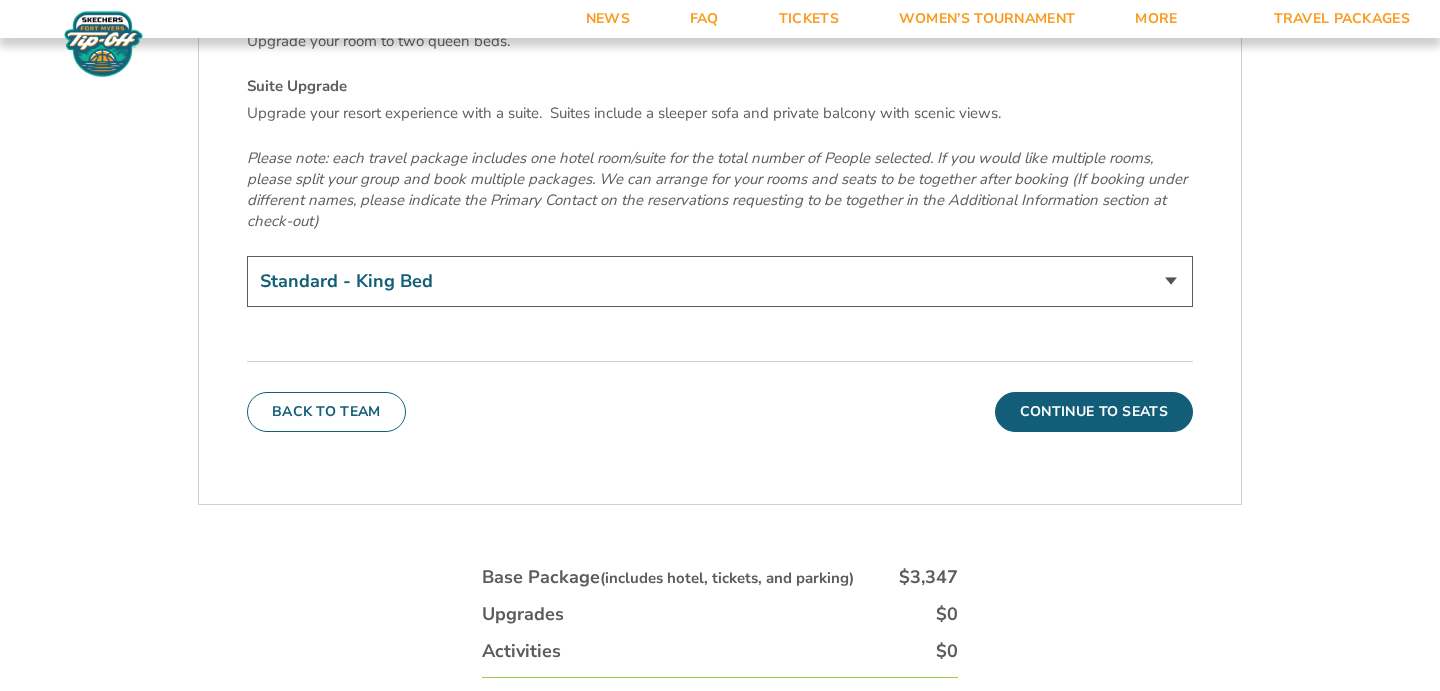 click on "Standard - King Bed Two Queen Beds - Upgrade (+$15 per night) Suite Upgrade (+$175 per night)" at bounding box center (720, 281) 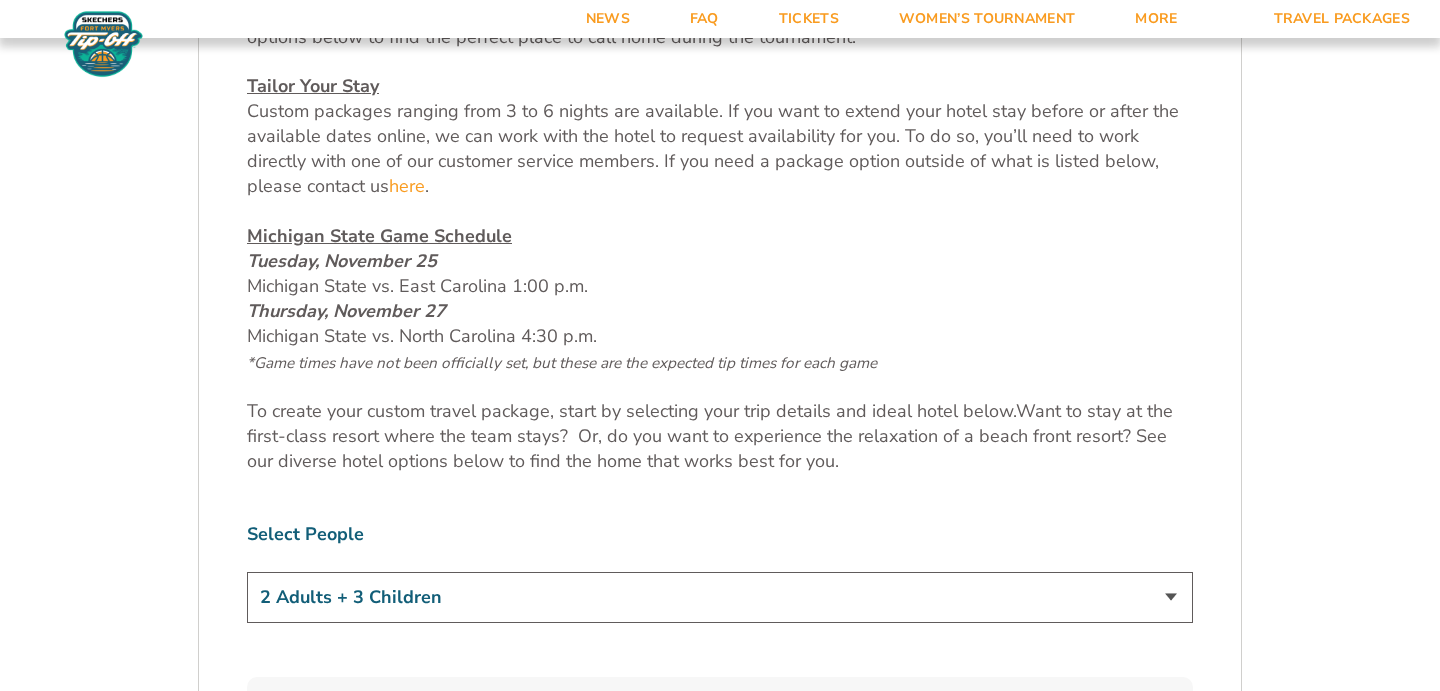 scroll, scrollTop: 873, scrollLeft: 0, axis: vertical 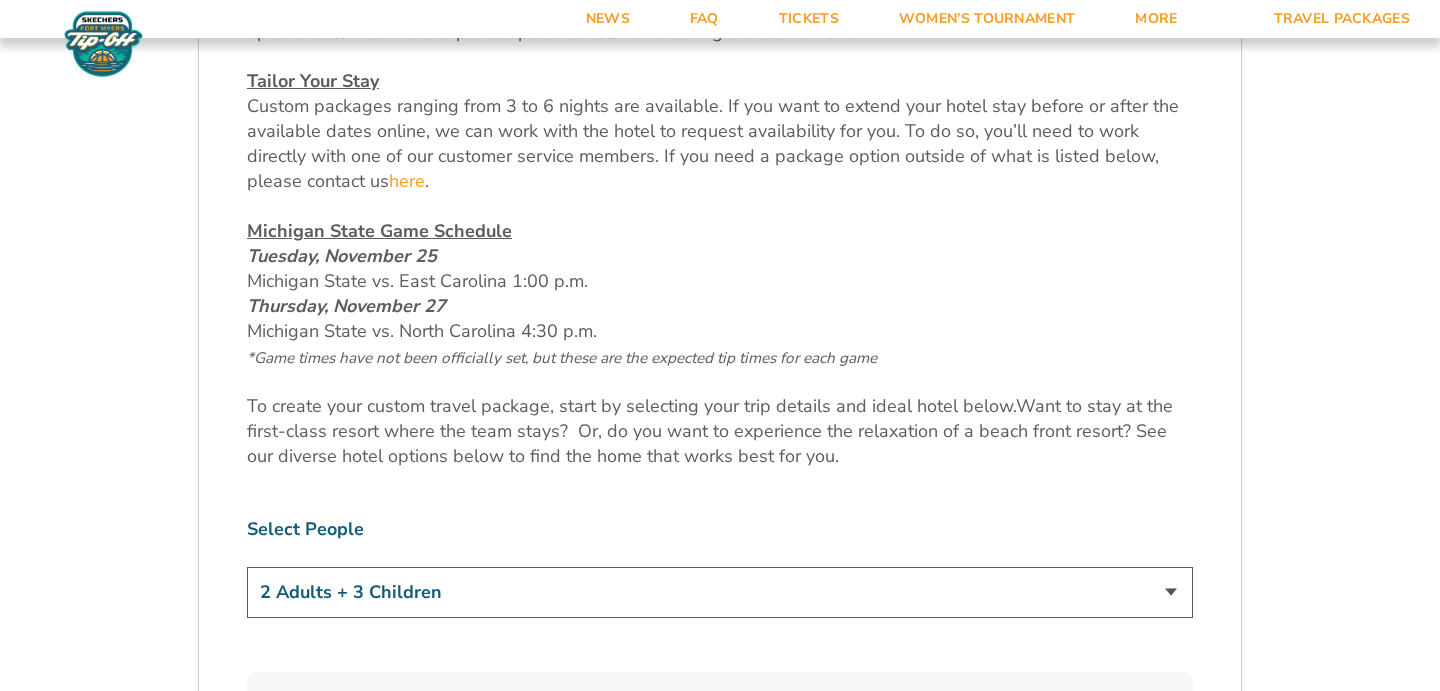 click on "1 Adult
2 Adults
3 Adults
4 Adults
2 Adults + 1 Child
2 Adults + 2 Children
2 Adults + 3 Children" at bounding box center (720, 592) 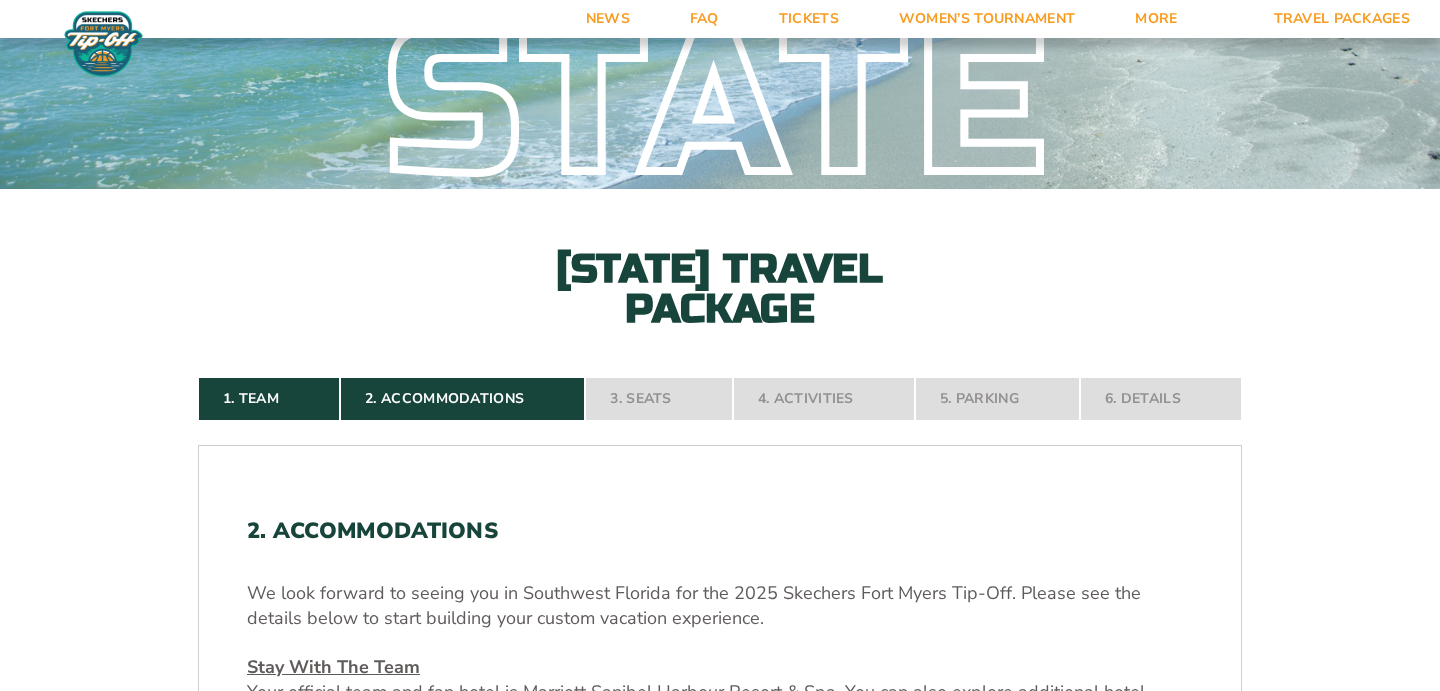 scroll, scrollTop: 0, scrollLeft: 0, axis: both 